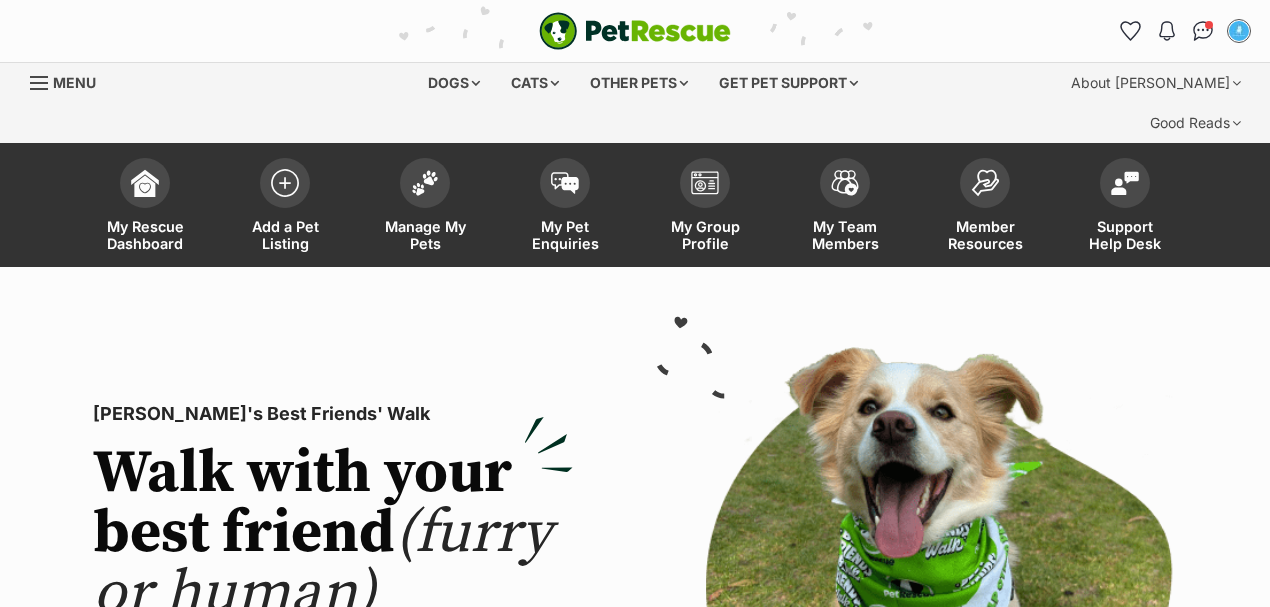scroll, scrollTop: 0, scrollLeft: 0, axis: both 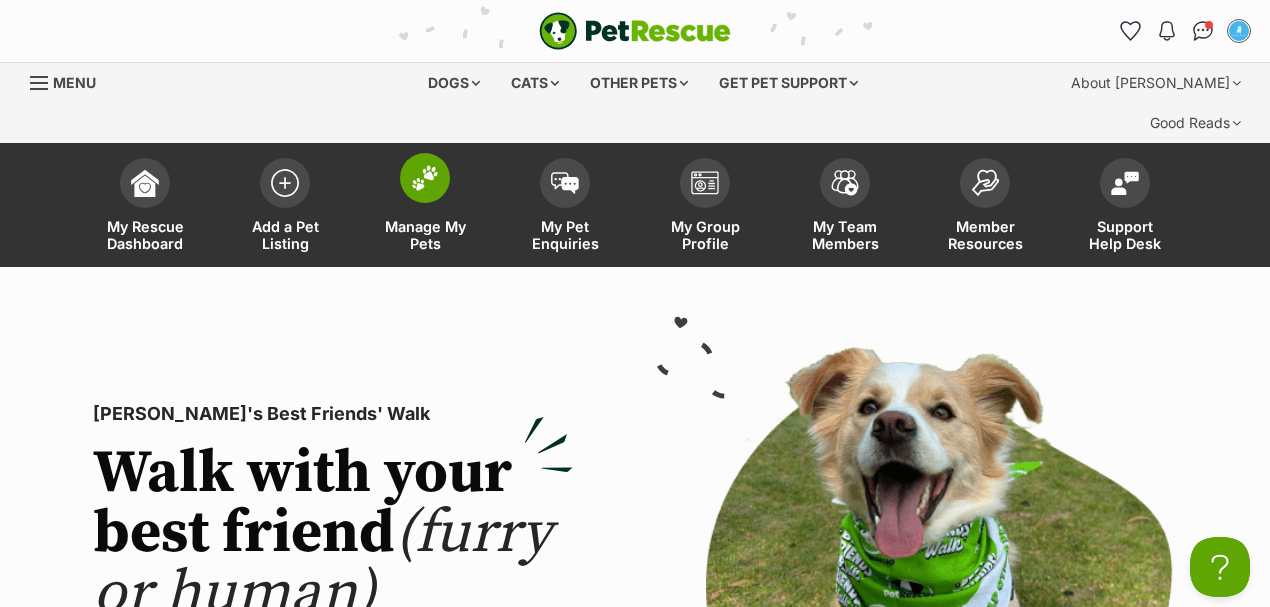 click on "Manage My Pets" at bounding box center (425, 207) 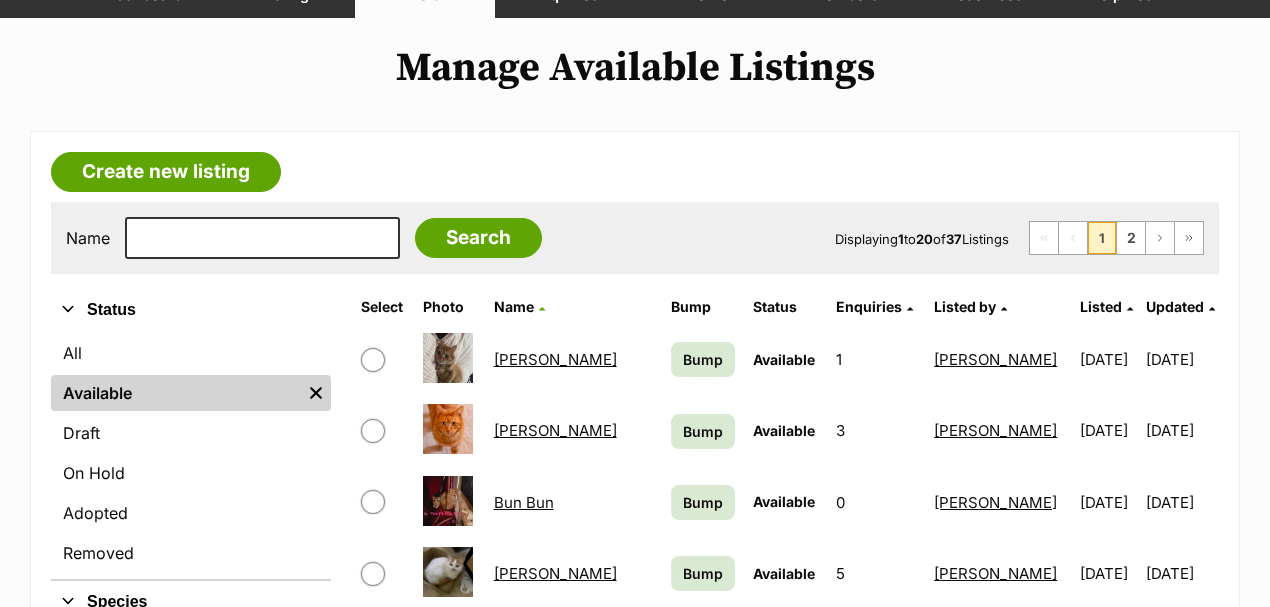 scroll, scrollTop: 400, scrollLeft: 0, axis: vertical 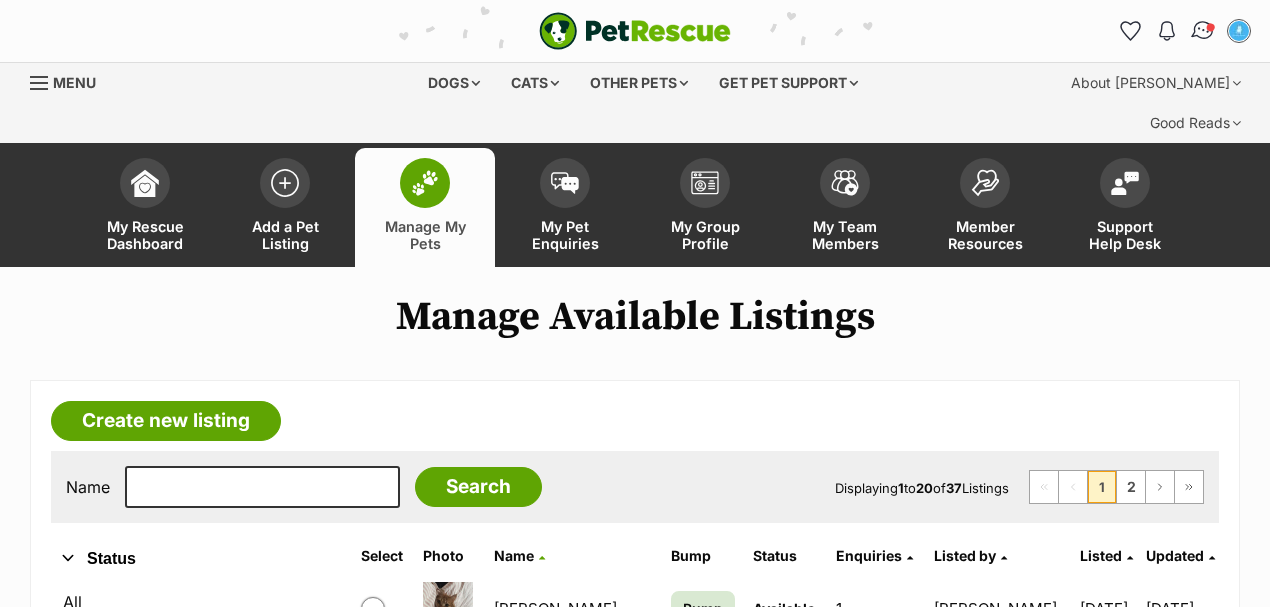 click at bounding box center [1203, 31] 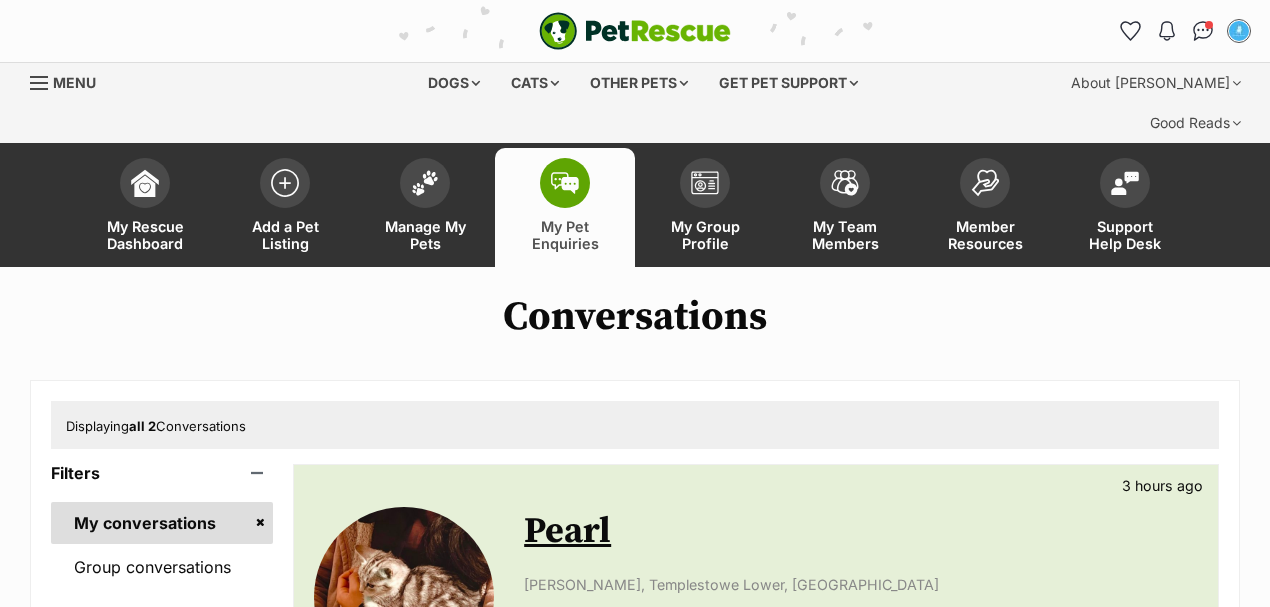 scroll, scrollTop: 0, scrollLeft: 0, axis: both 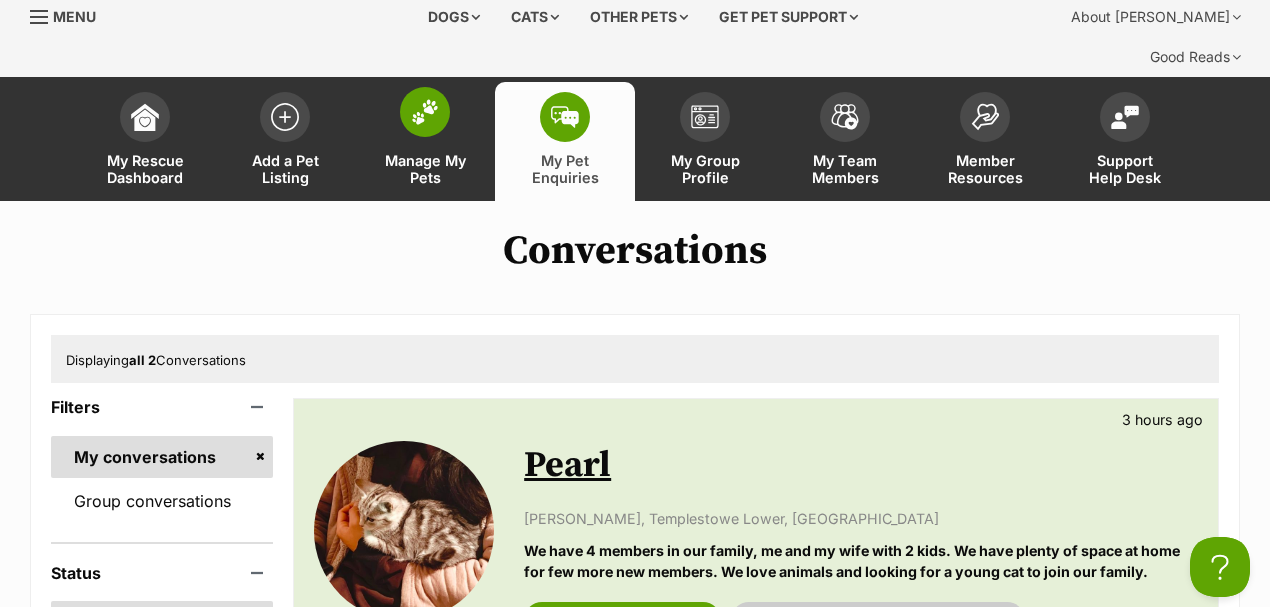 click on "Manage My Pets" at bounding box center [425, 141] 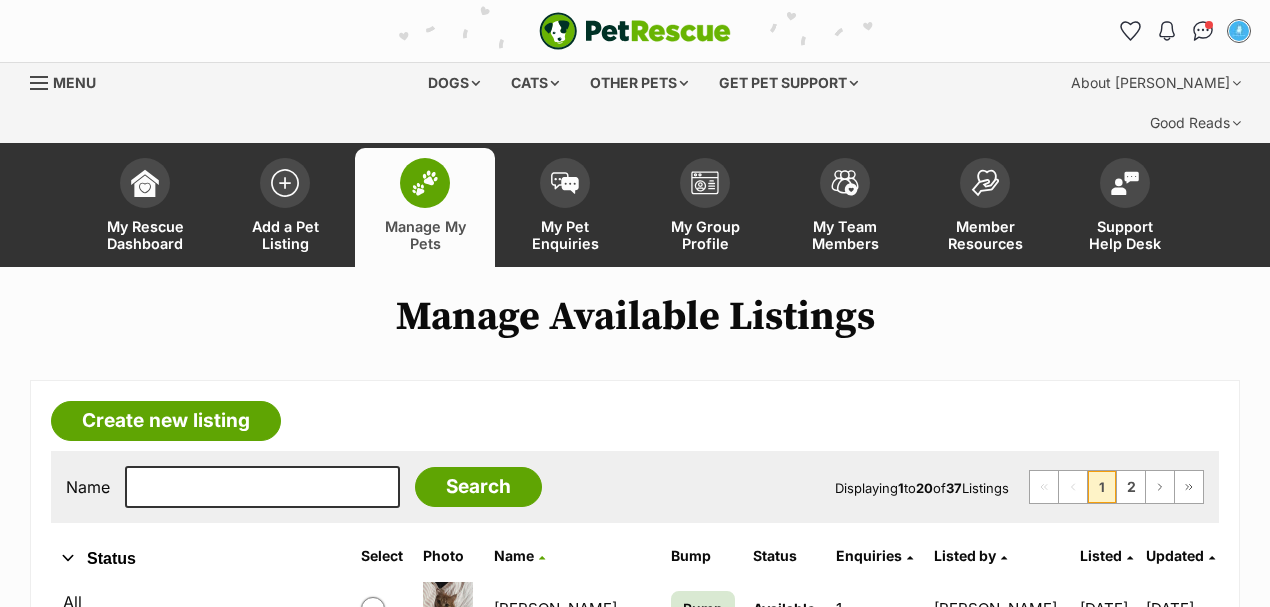 scroll, scrollTop: 380, scrollLeft: 0, axis: vertical 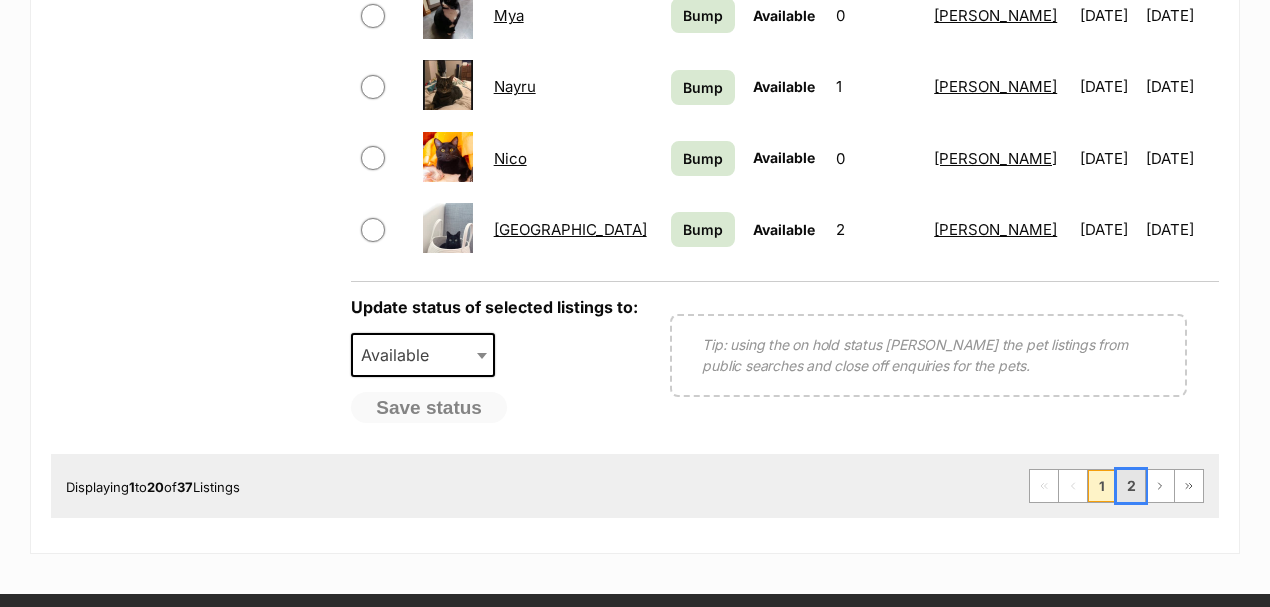 click on "2" at bounding box center [1131, 486] 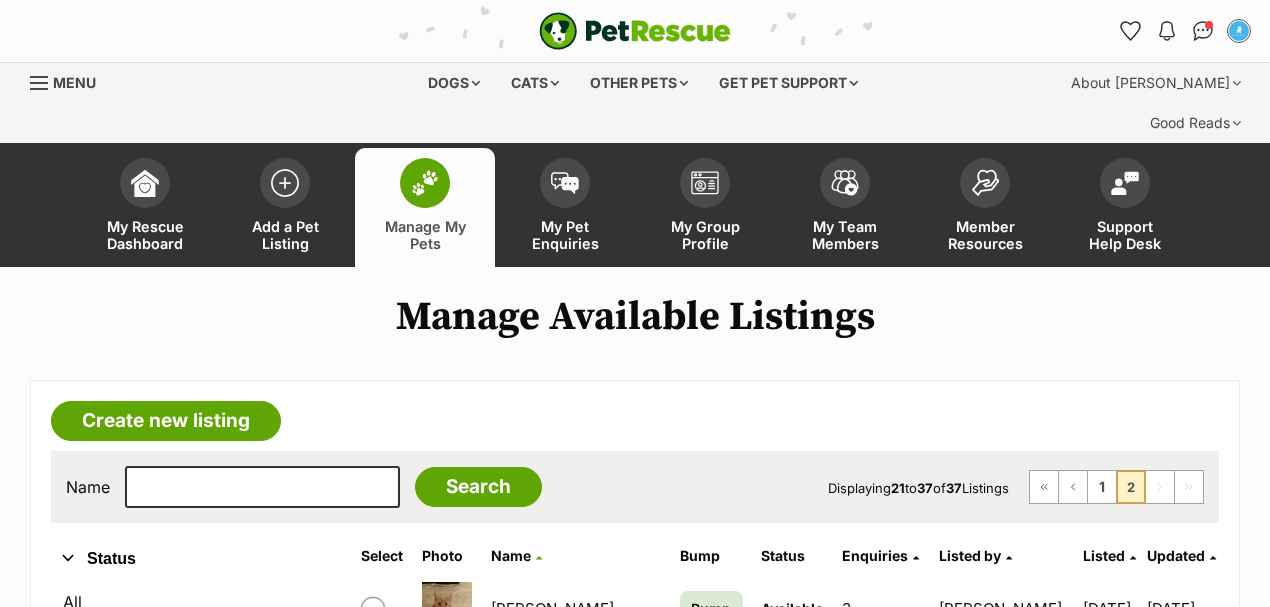 scroll, scrollTop: 333, scrollLeft: 0, axis: vertical 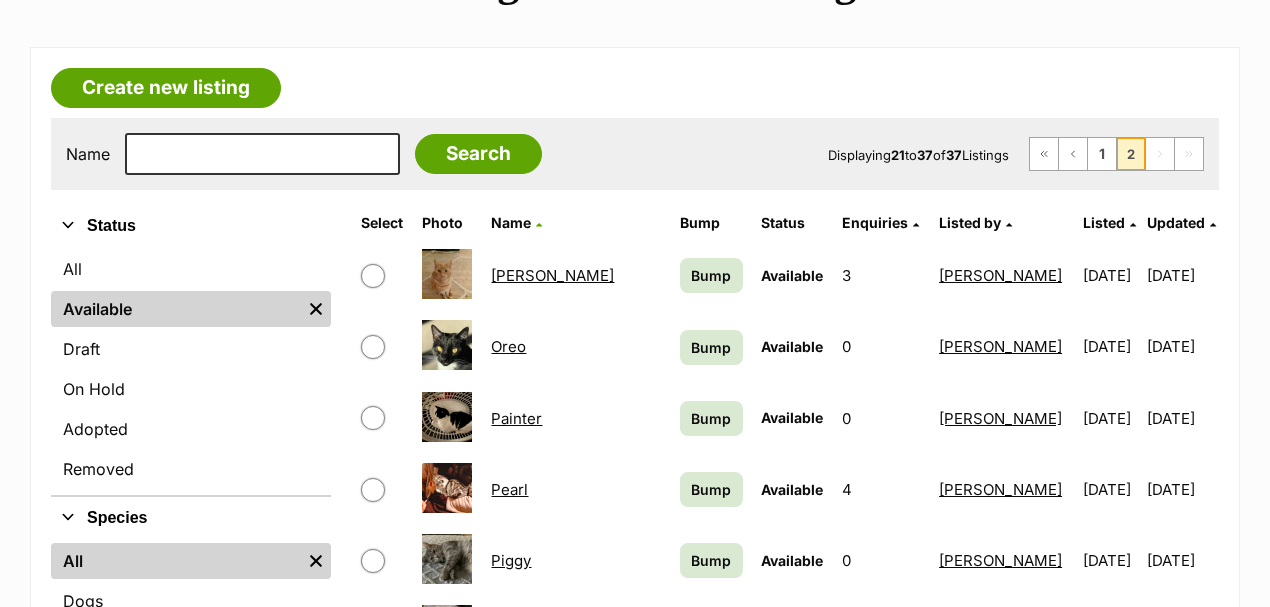 click on "Pearl" at bounding box center (509, 489) 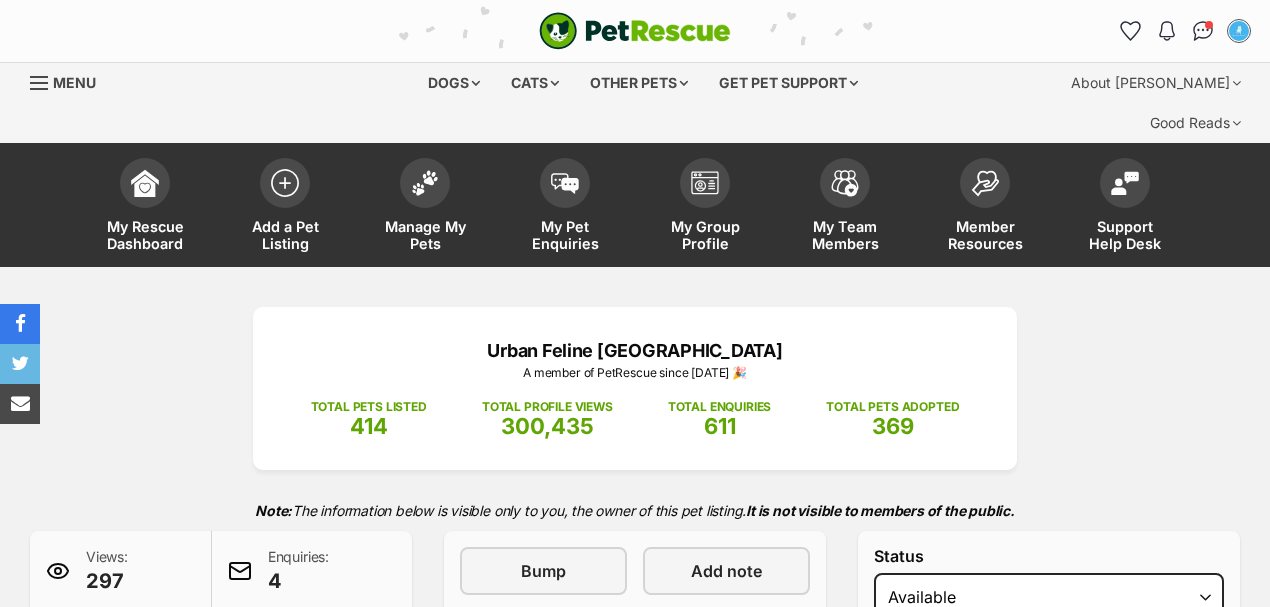 scroll, scrollTop: 0, scrollLeft: 0, axis: both 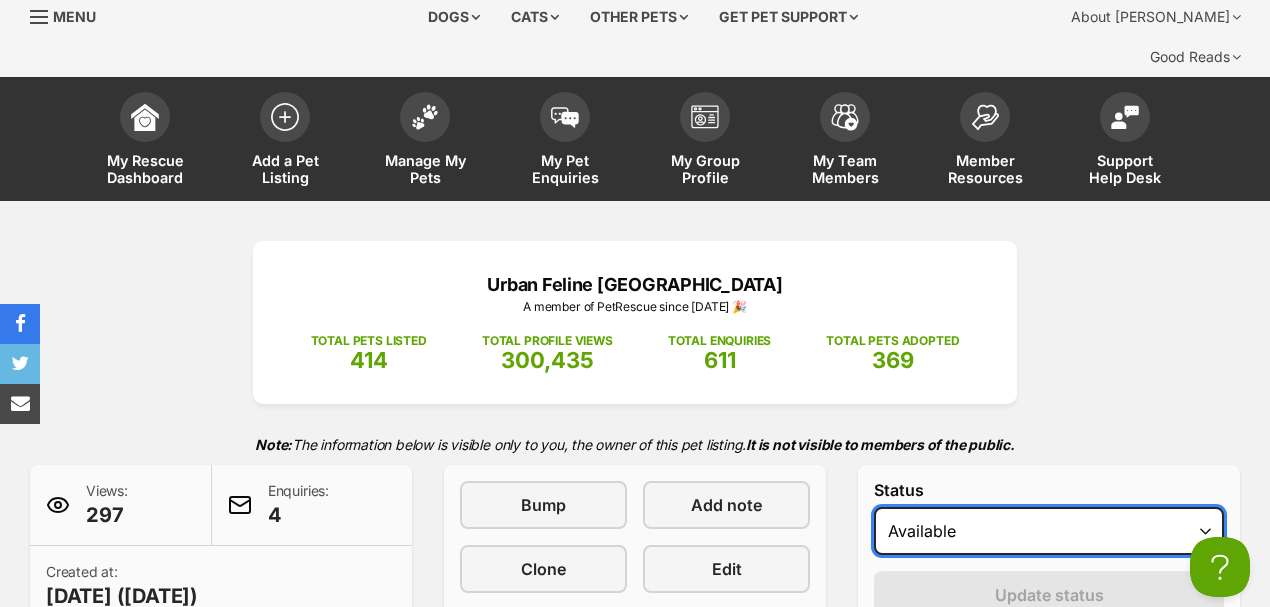 click on "Draft - not available as listing has enquires
Available
On hold
Adopted" at bounding box center (1049, 531) 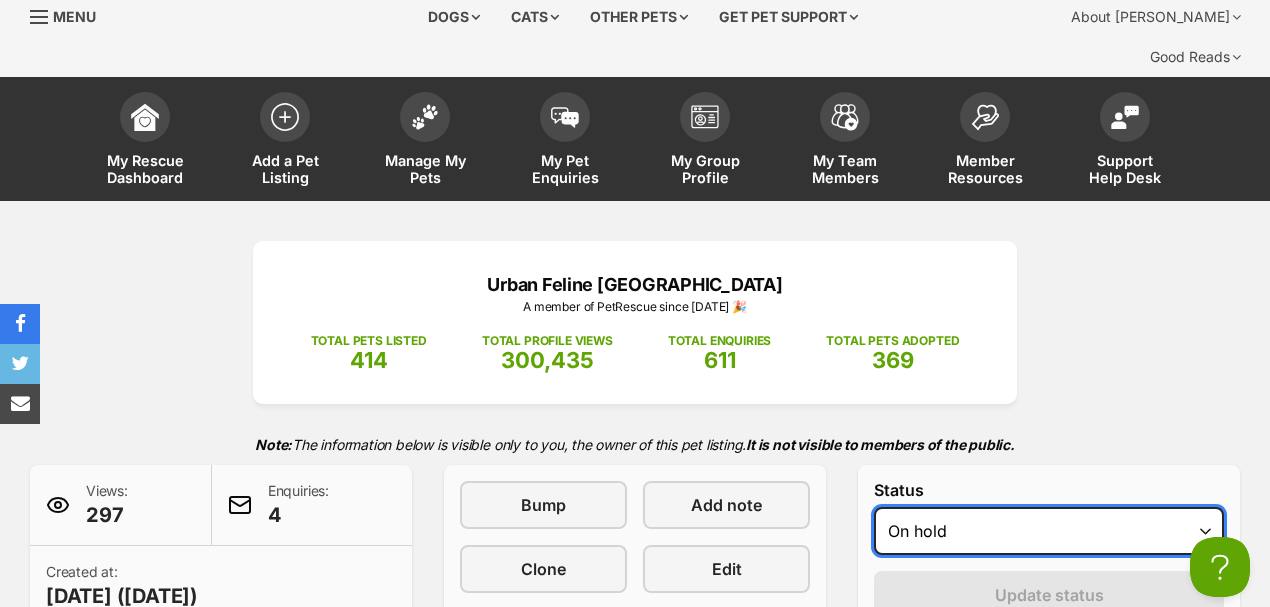 click on "Draft - not available as listing has enquires
Available
On hold
Adopted" at bounding box center (1049, 531) 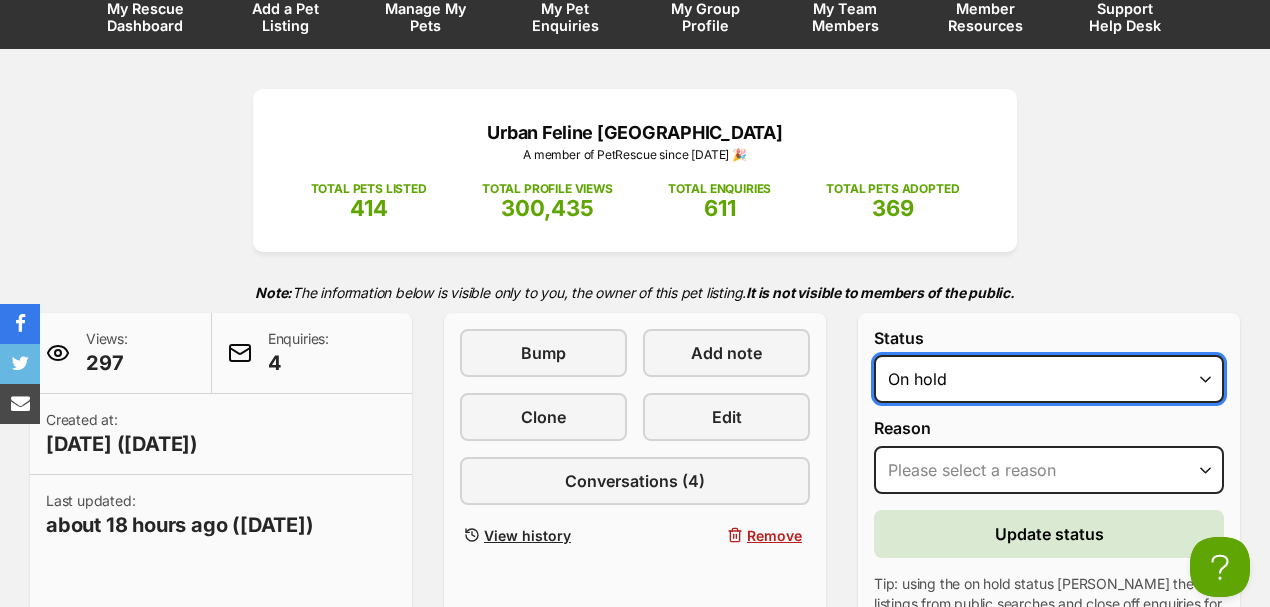 scroll, scrollTop: 333, scrollLeft: 0, axis: vertical 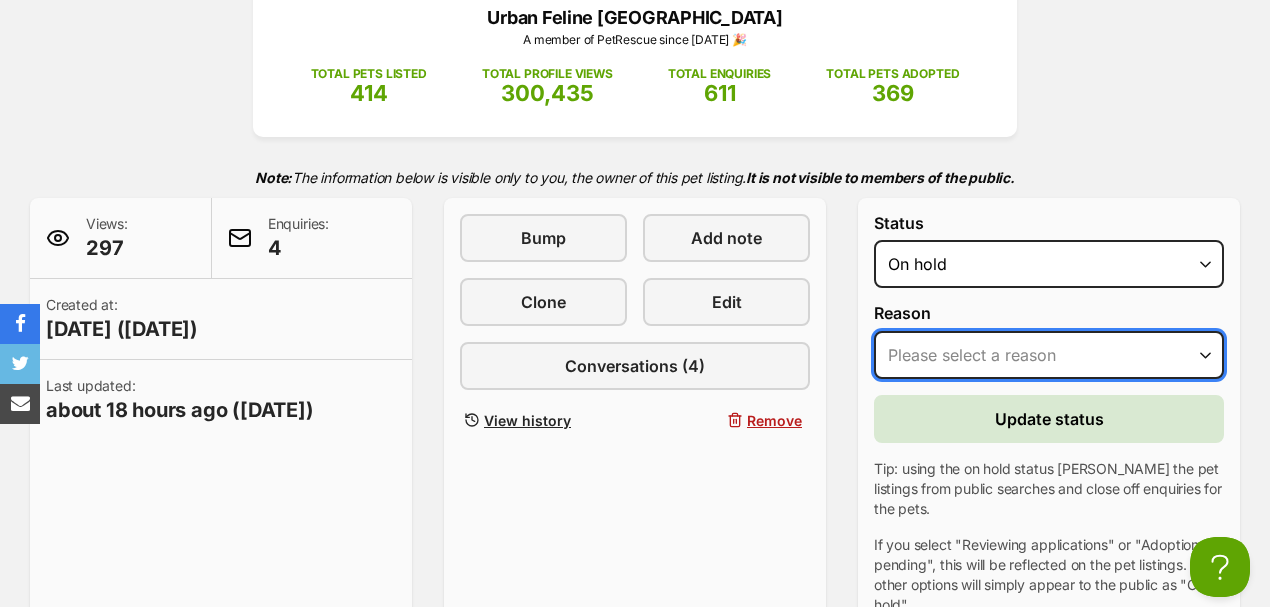 click on "Please select a reason
Medical reasons
Reviewing applications
Adoption pending
Other" at bounding box center (1049, 355) 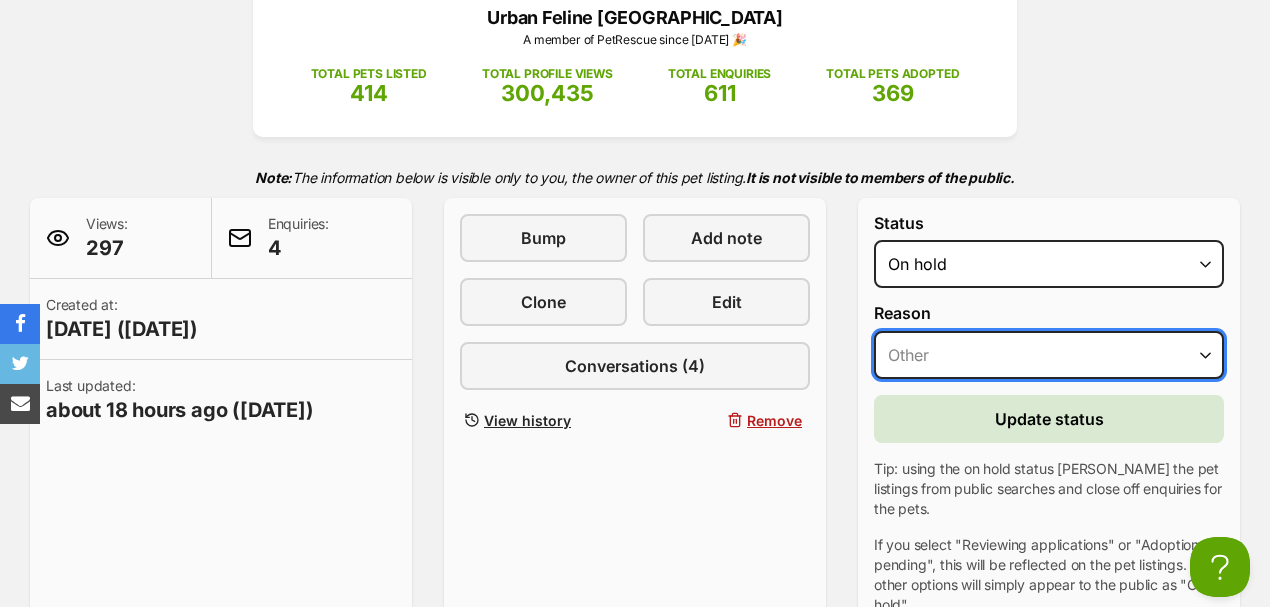 click on "Please select a reason
Medical reasons
Reviewing applications
Adoption pending
Other" at bounding box center [1049, 355] 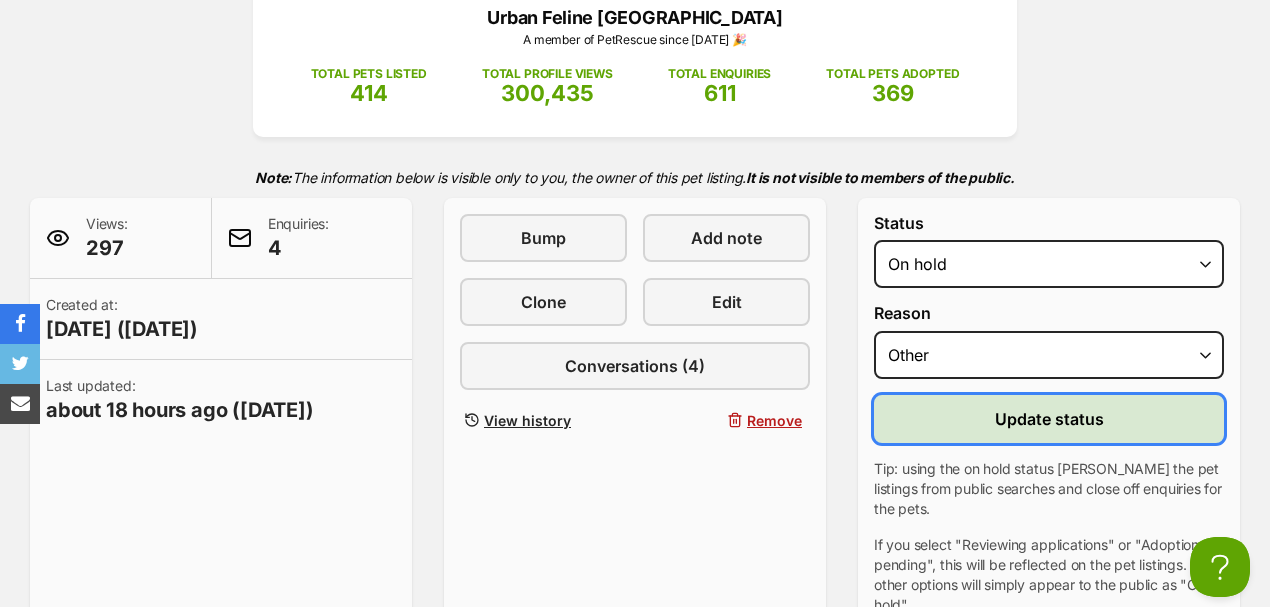 click on "Update status" at bounding box center [1049, 419] 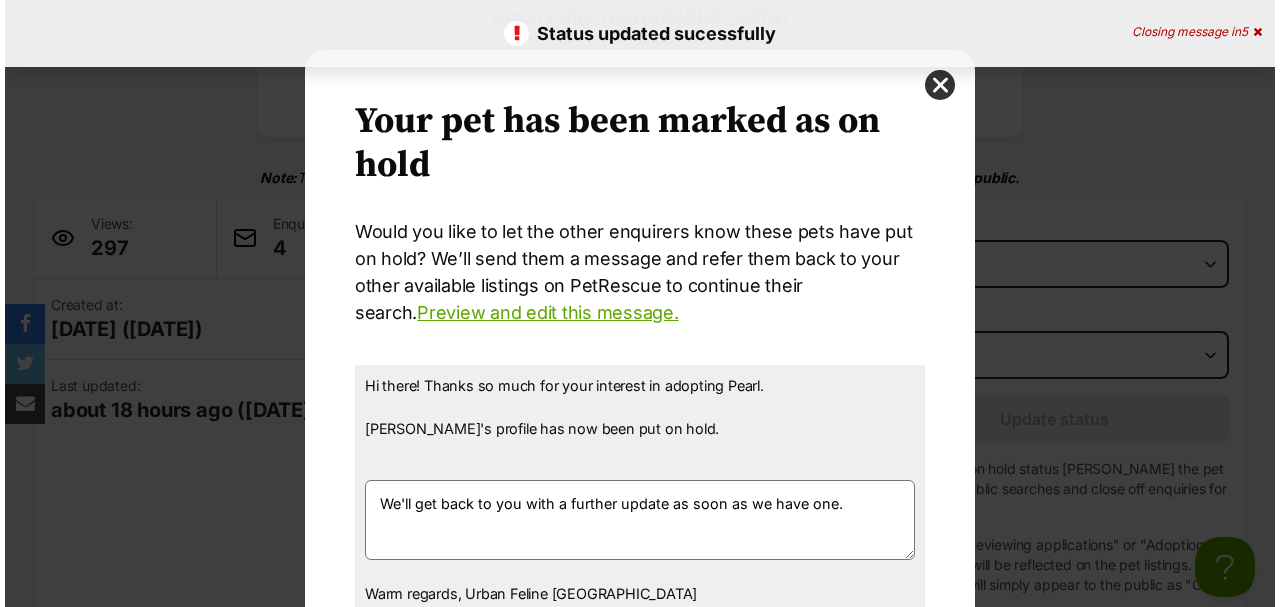 scroll, scrollTop: 0, scrollLeft: 0, axis: both 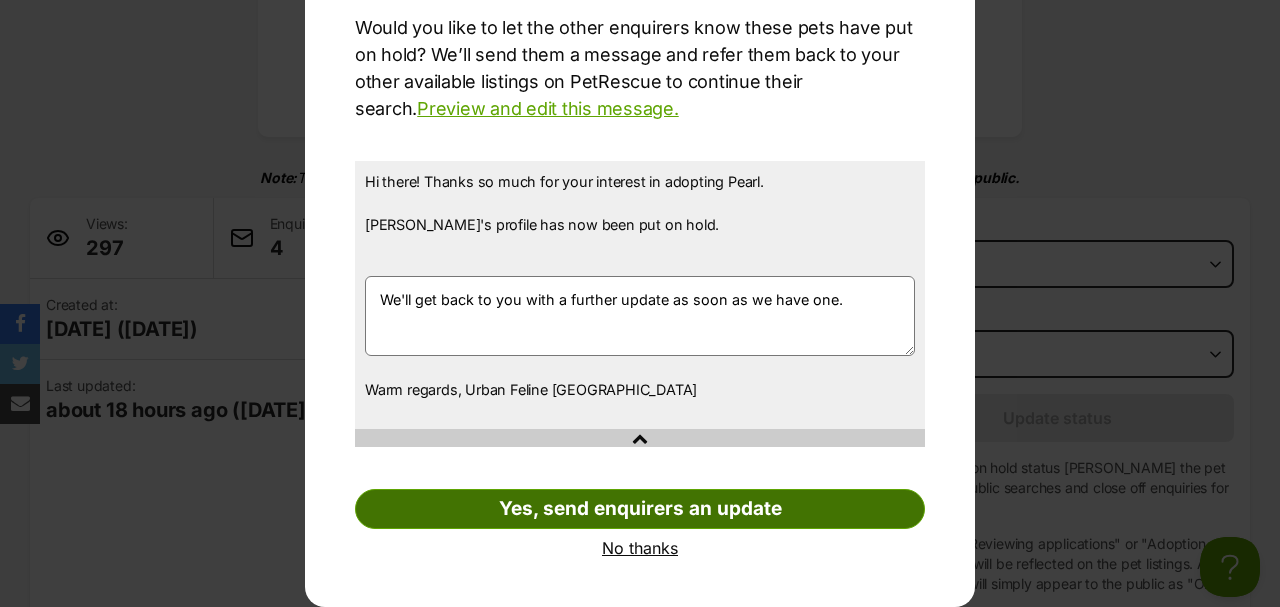 click on "Yes, send enquirers an update" at bounding box center (640, 509) 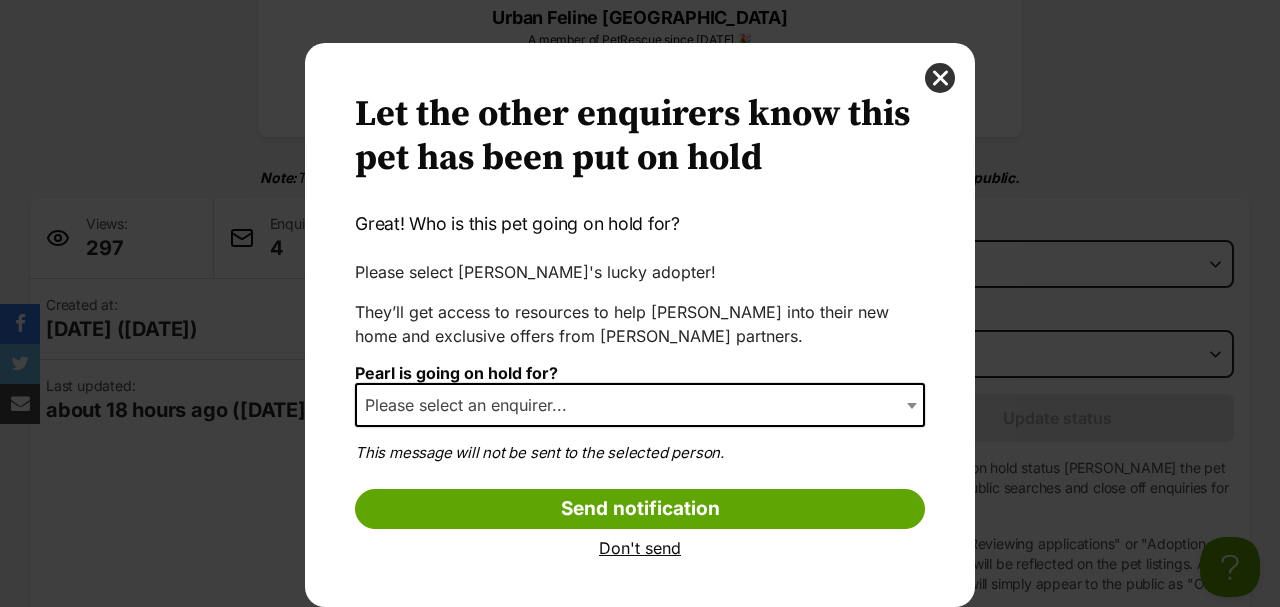 scroll, scrollTop: 6, scrollLeft: 0, axis: vertical 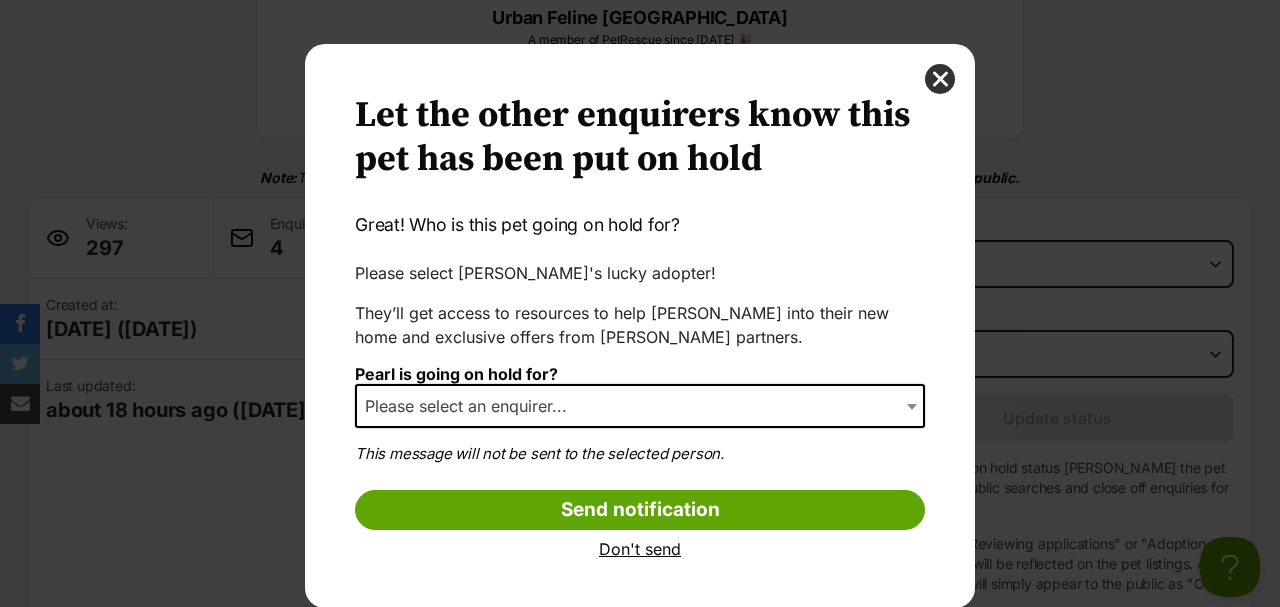 select on "other" 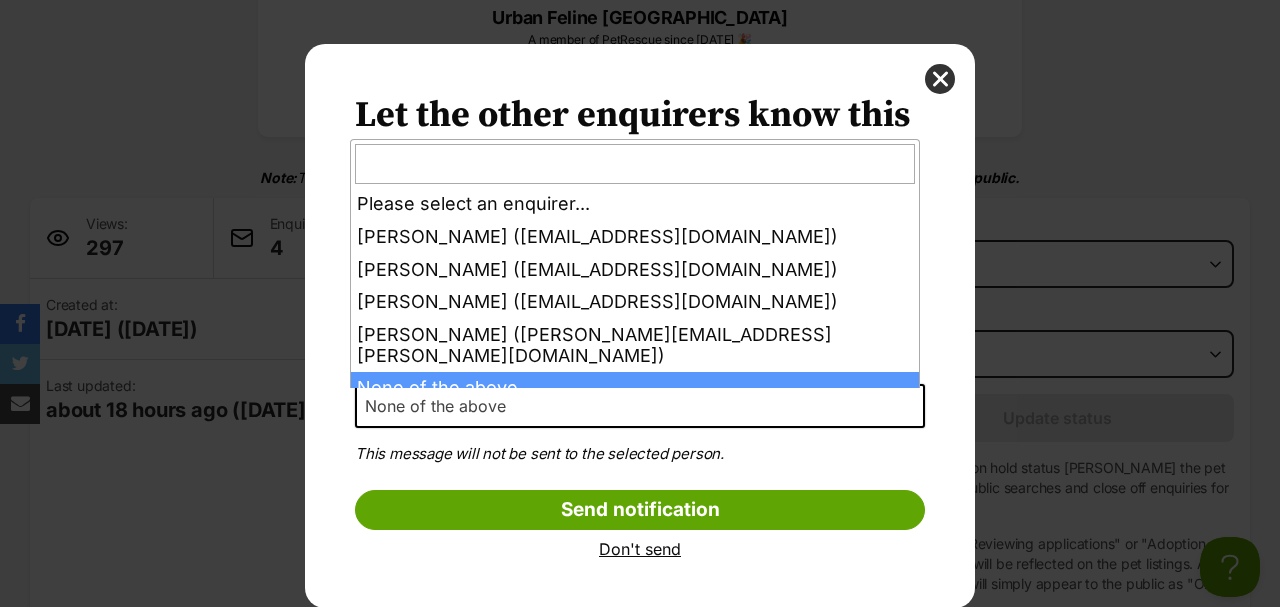 click on "None of the above" at bounding box center [441, 406] 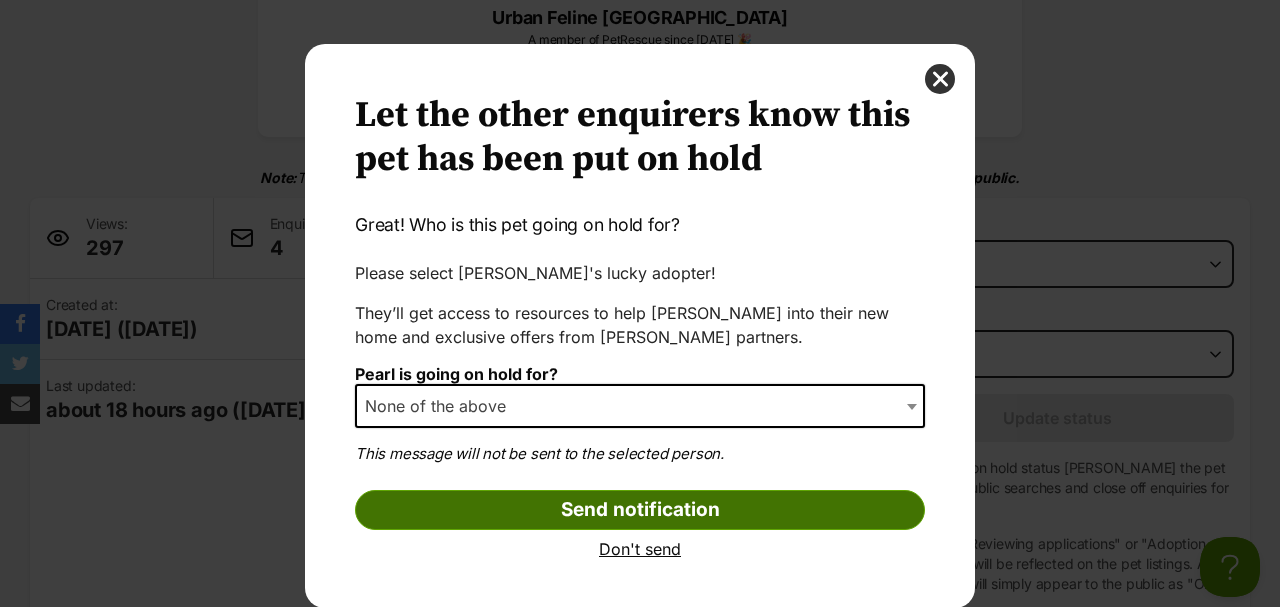 click on "Send notification" at bounding box center (640, 510) 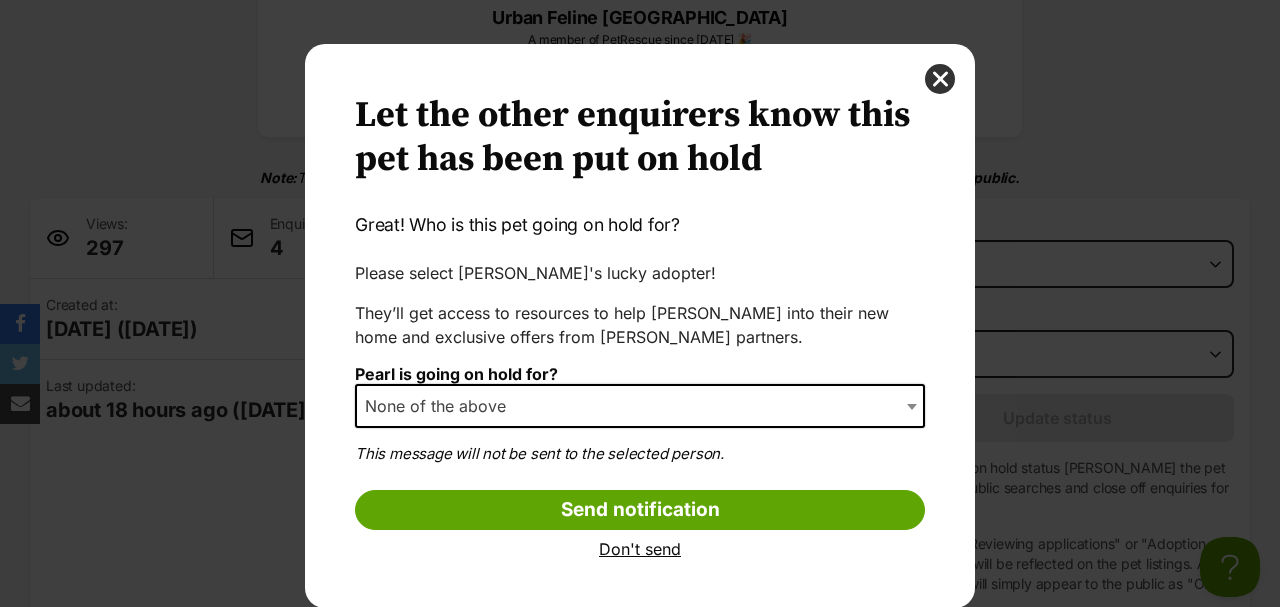 scroll, scrollTop: 0, scrollLeft: 0, axis: both 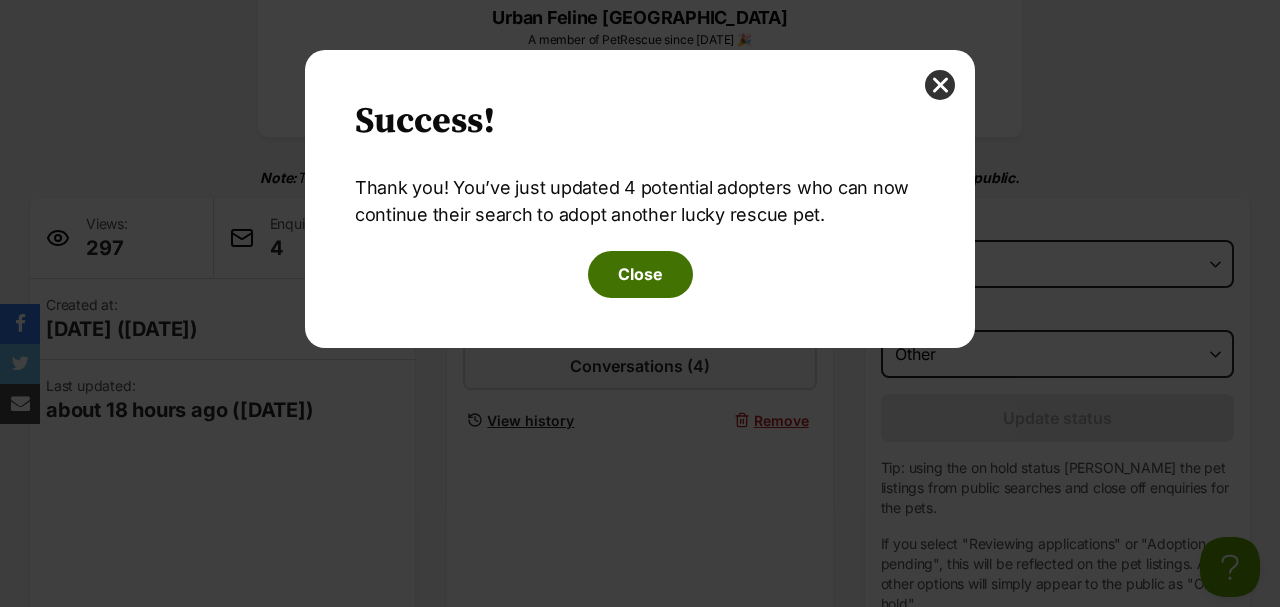 click on "Close" at bounding box center (640, 274) 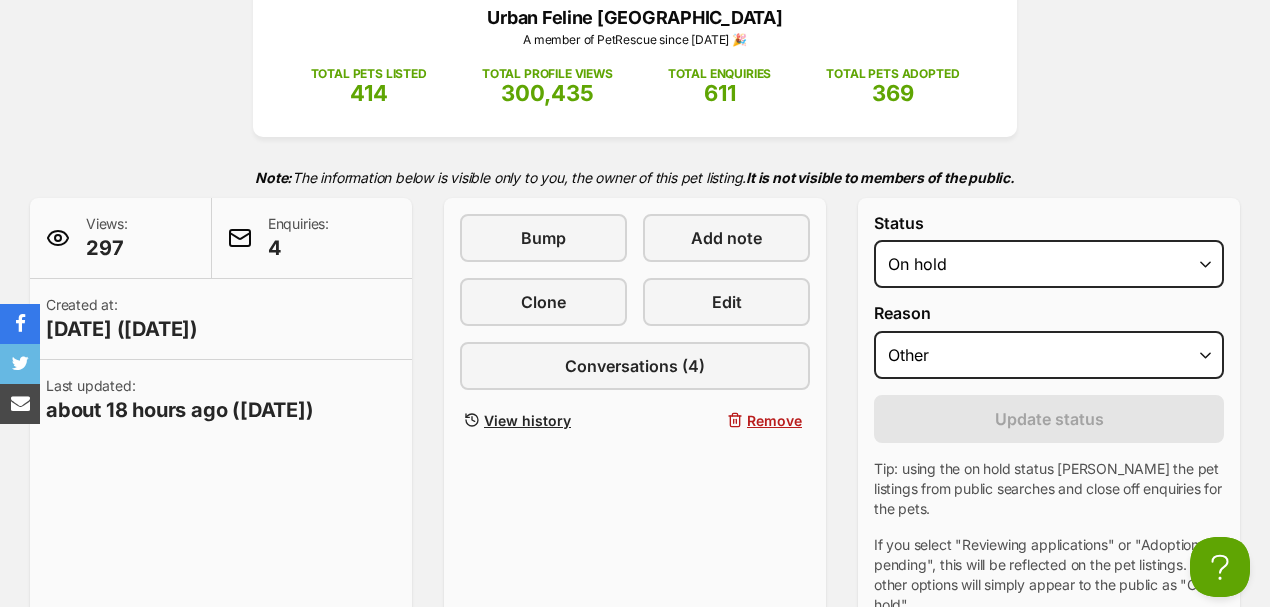 scroll, scrollTop: 0, scrollLeft: 0, axis: both 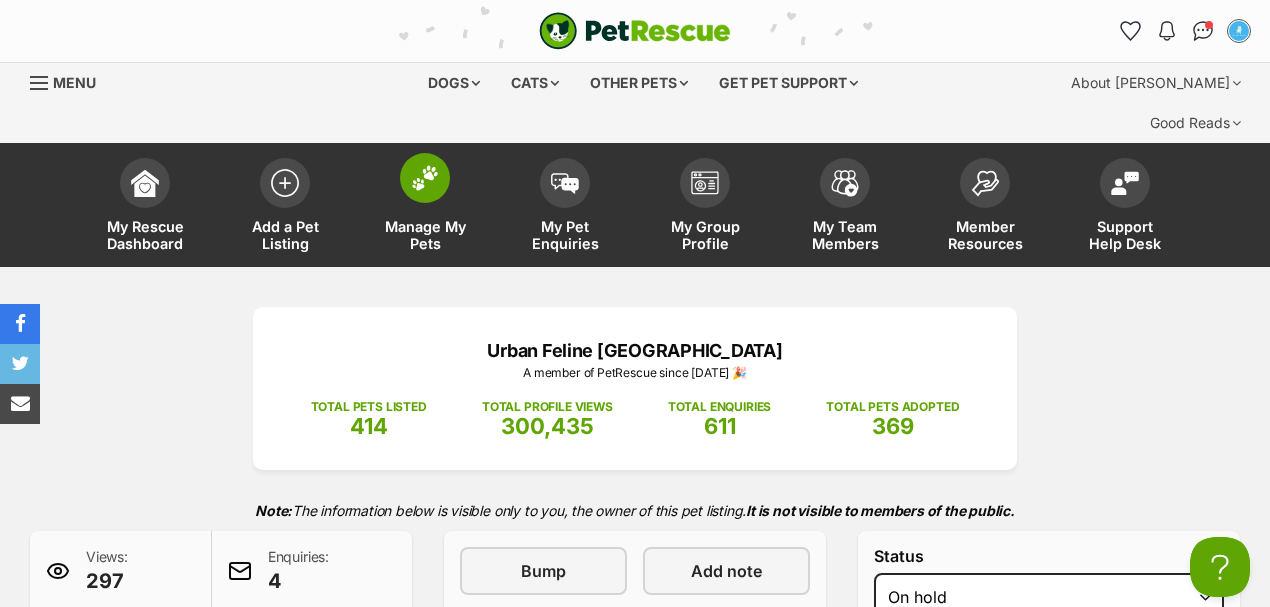 click at bounding box center (425, 178) 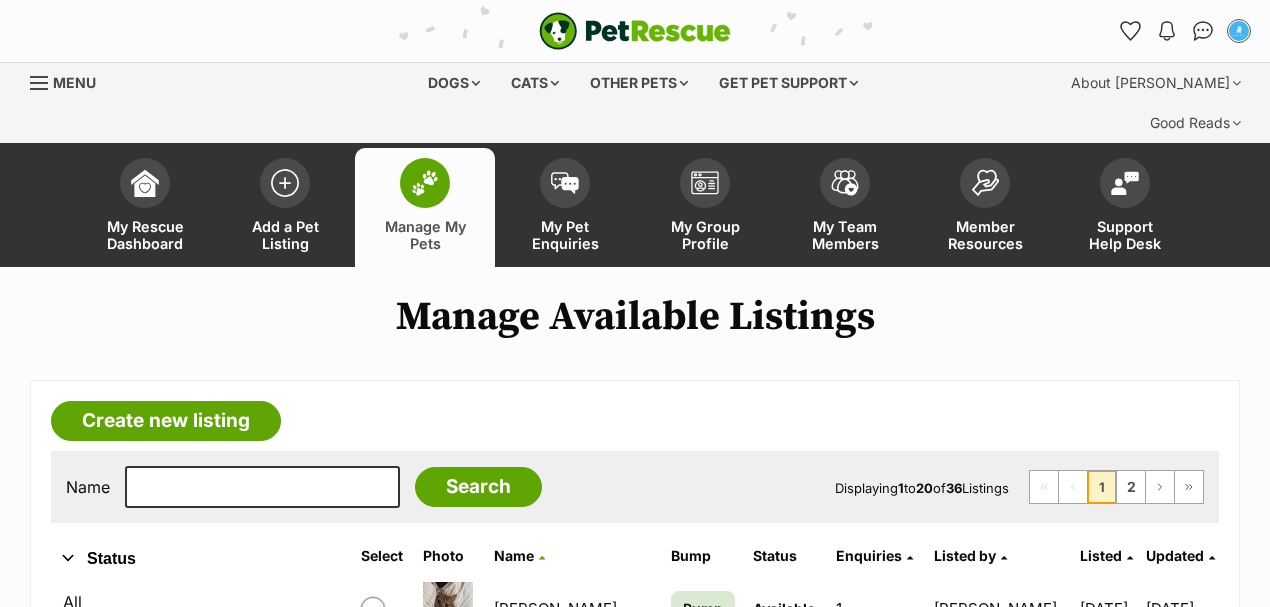 scroll, scrollTop: 0, scrollLeft: 0, axis: both 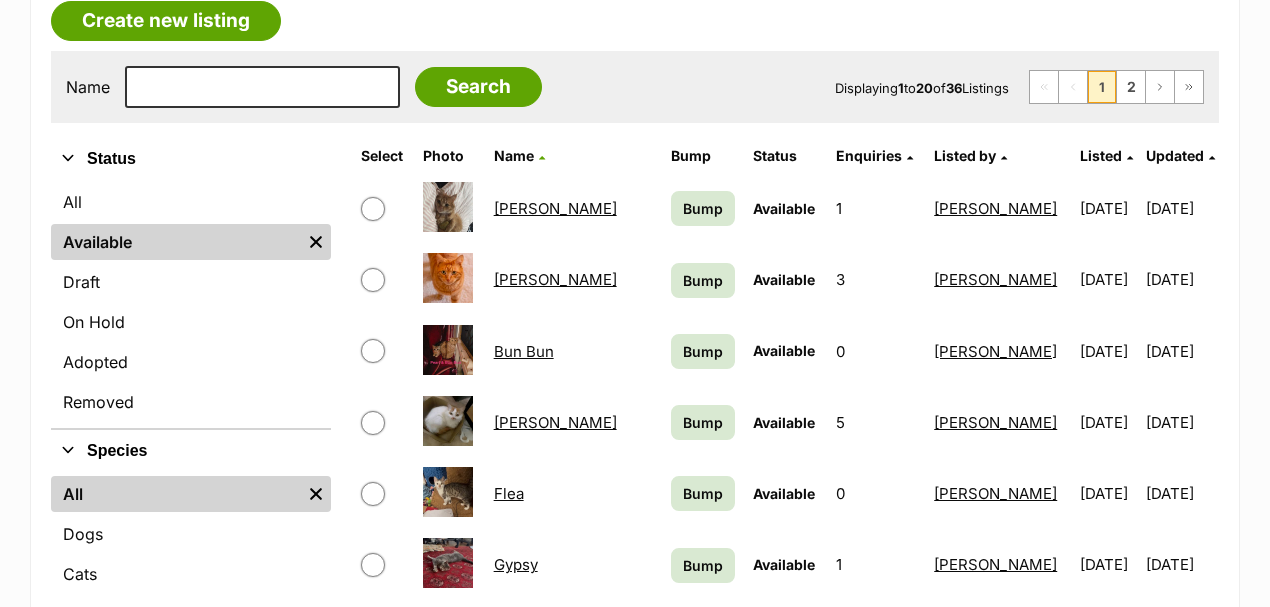 click on "Bun Bun" at bounding box center (524, 351) 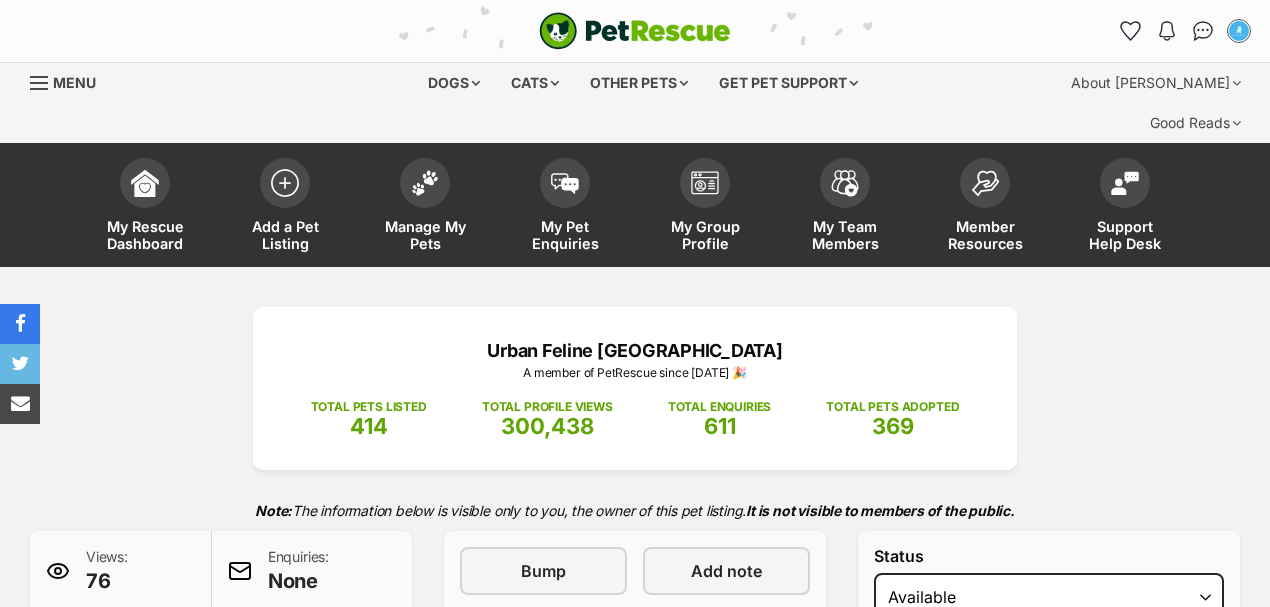 scroll, scrollTop: 0, scrollLeft: 0, axis: both 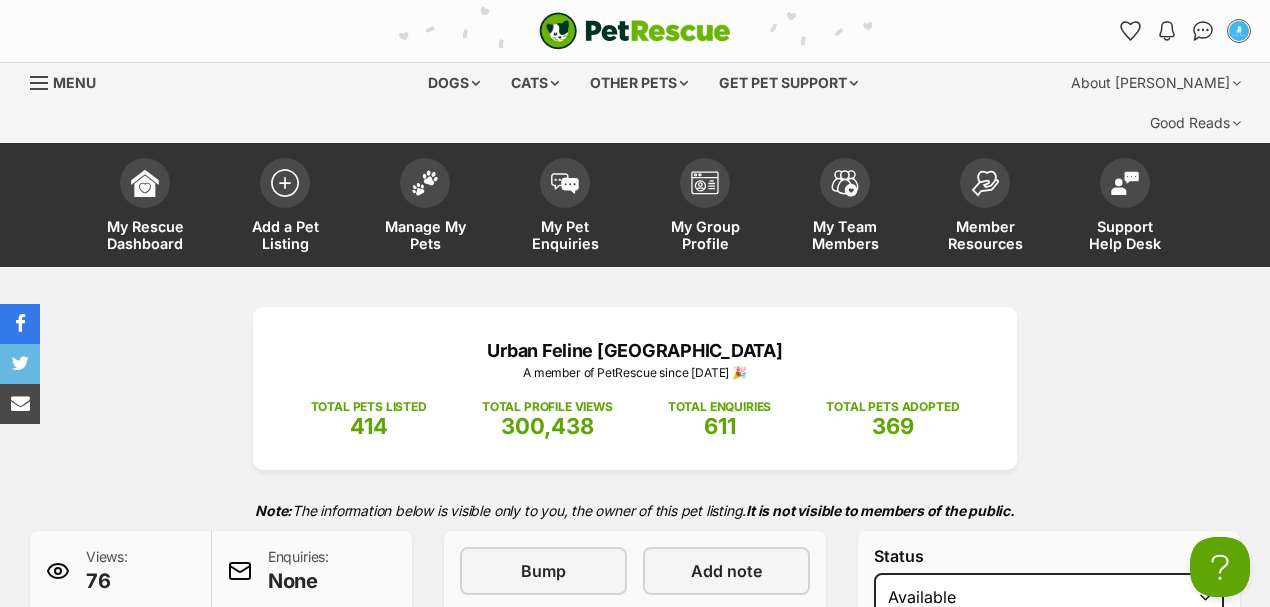select on "on_hold" 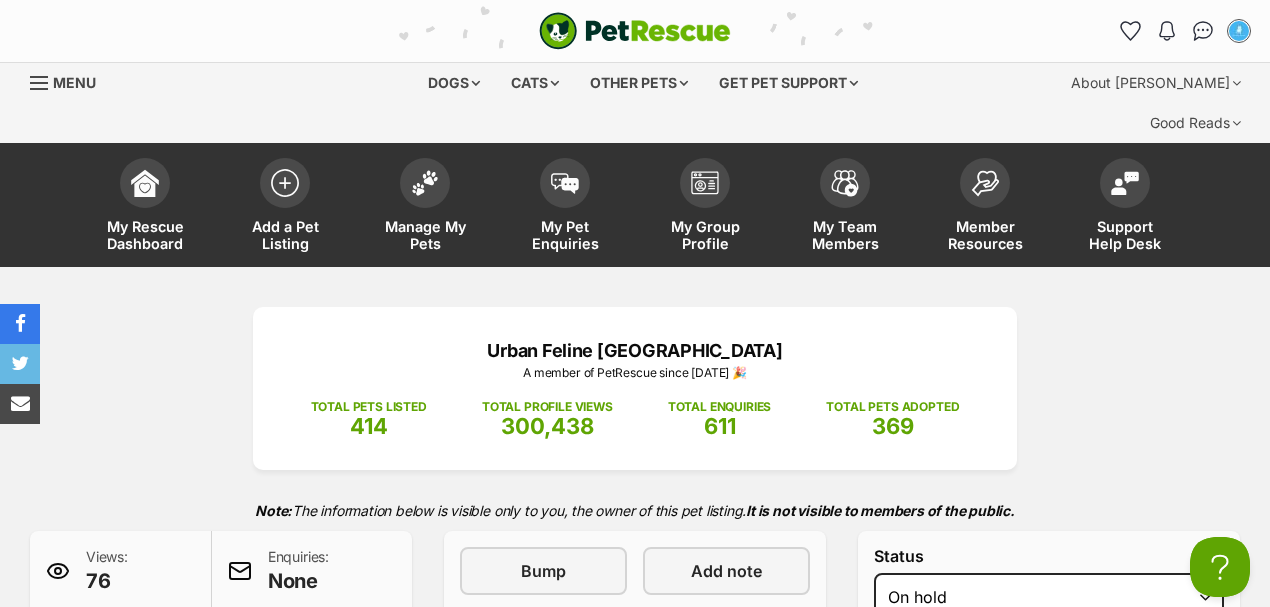 click on "Draft
Available
On hold
Adopted" at bounding box center [1049, 597] 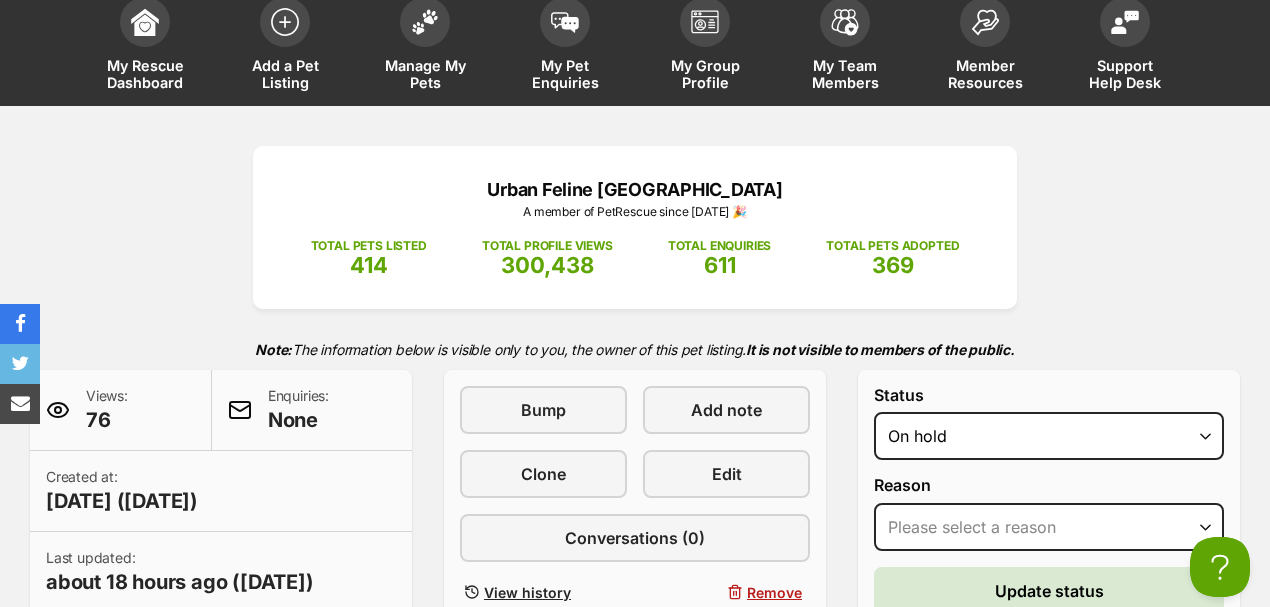 scroll, scrollTop: 333, scrollLeft: 0, axis: vertical 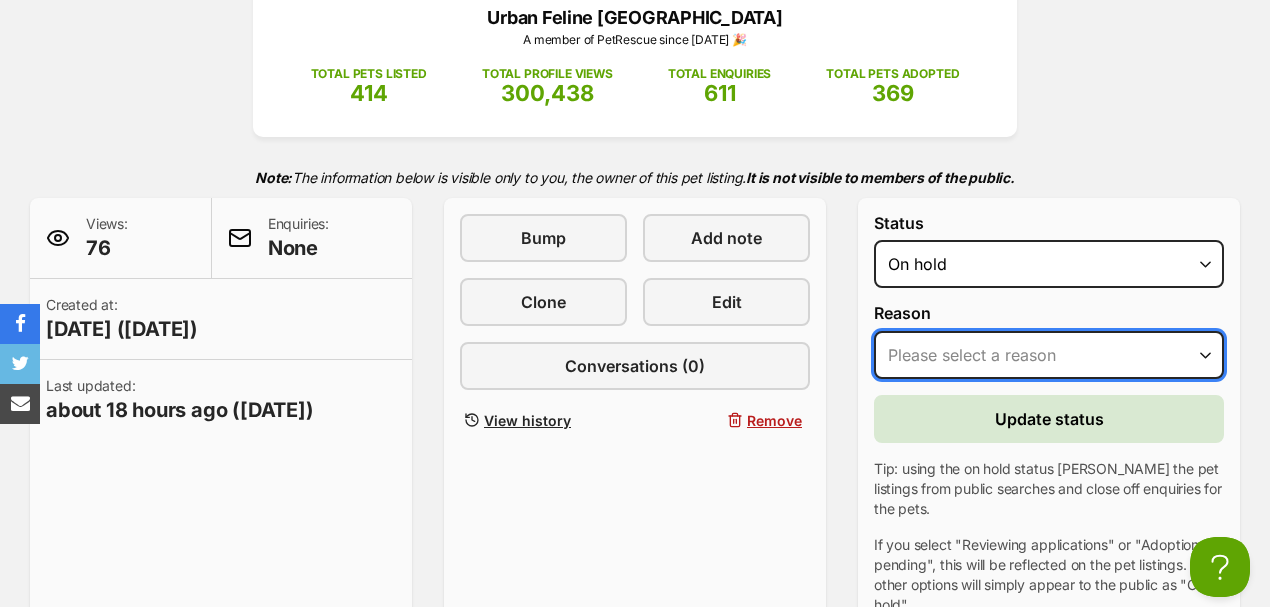 click on "Please select a reason
Medical reasons
Reviewing applications
Adoption pending
Other" at bounding box center [1049, 355] 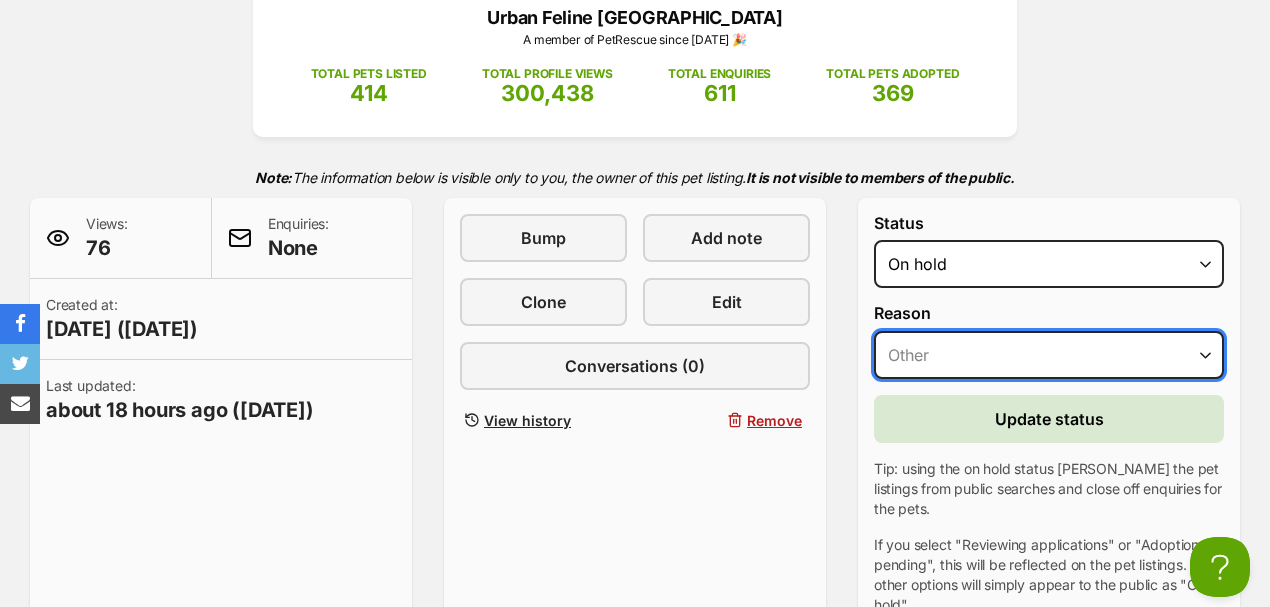 click on "Please select a reason
Medical reasons
Reviewing applications
Adoption pending
Other" at bounding box center [1049, 355] 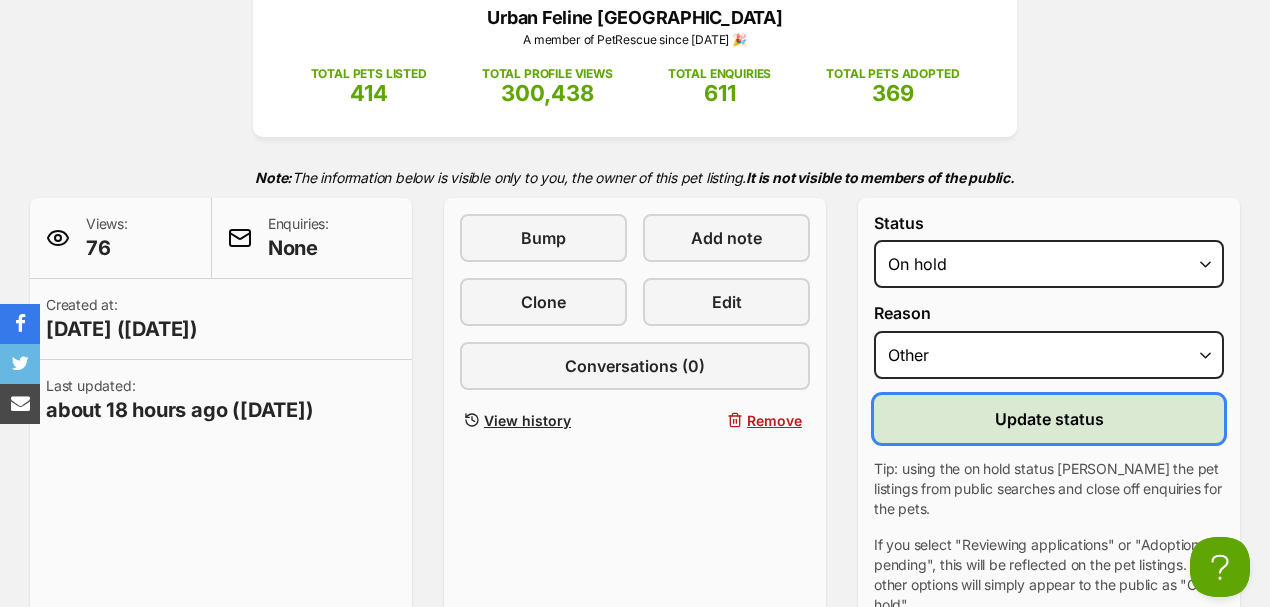 click on "Update status" at bounding box center [1049, 419] 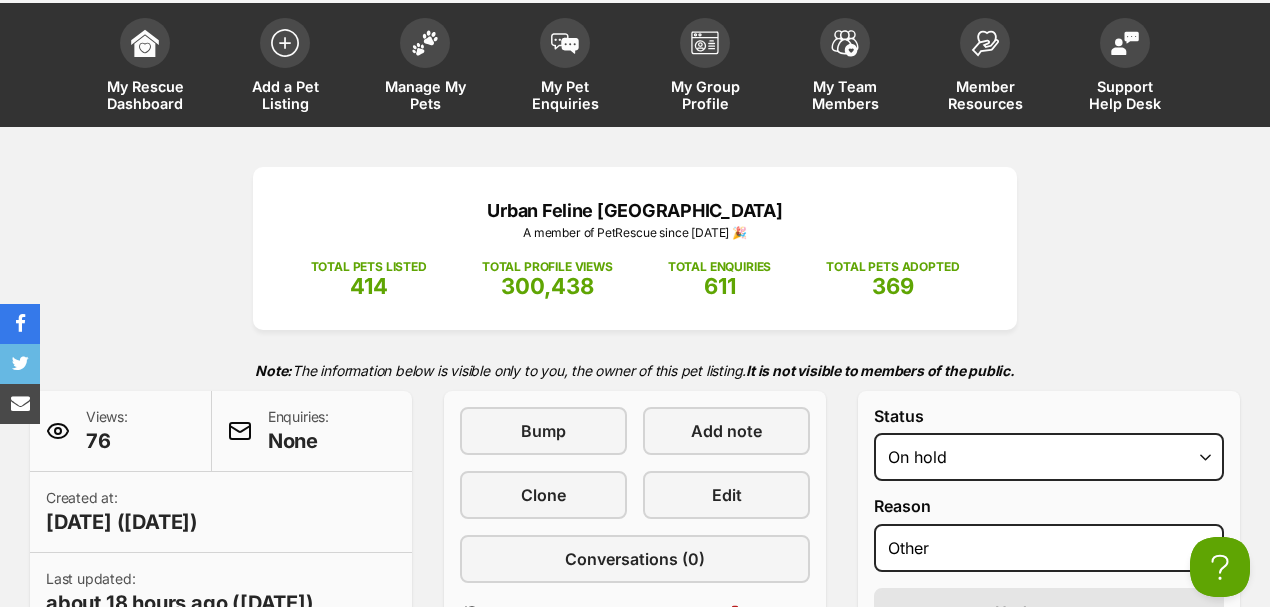 scroll, scrollTop: 0, scrollLeft: 0, axis: both 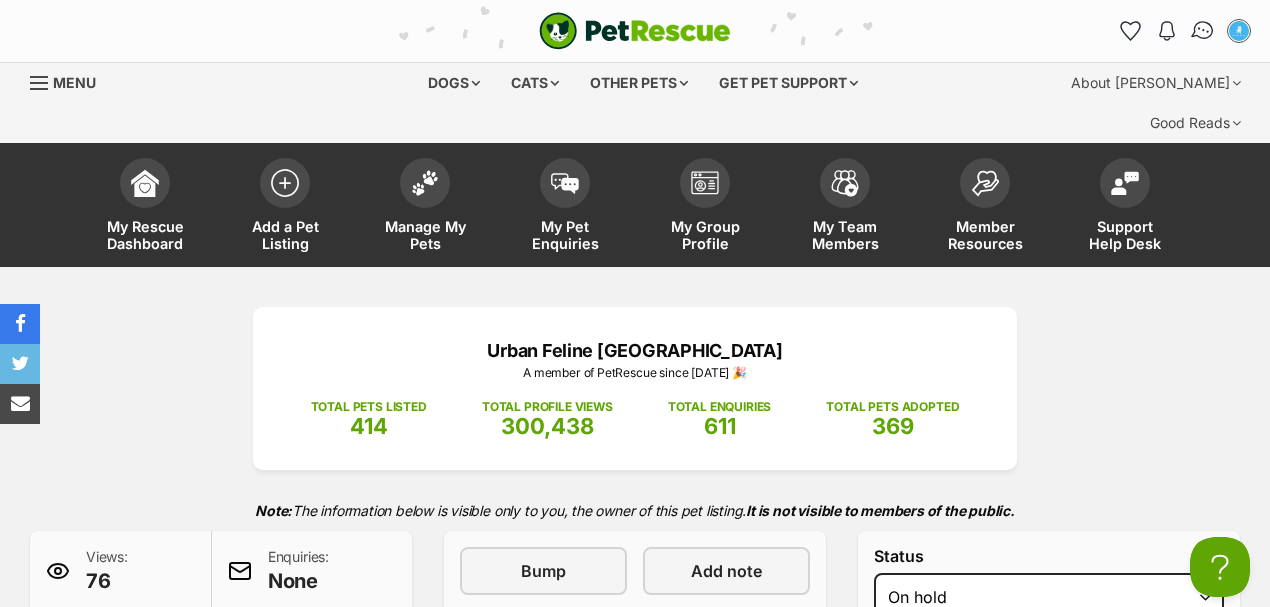 click at bounding box center (1203, 31) 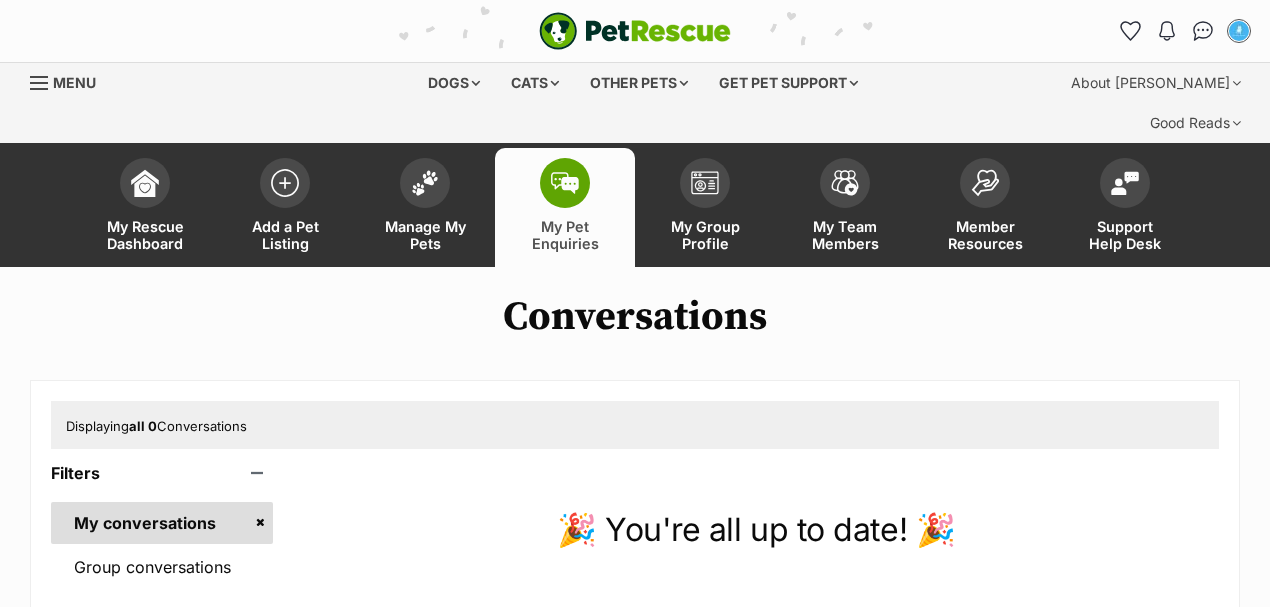 scroll, scrollTop: 0, scrollLeft: 0, axis: both 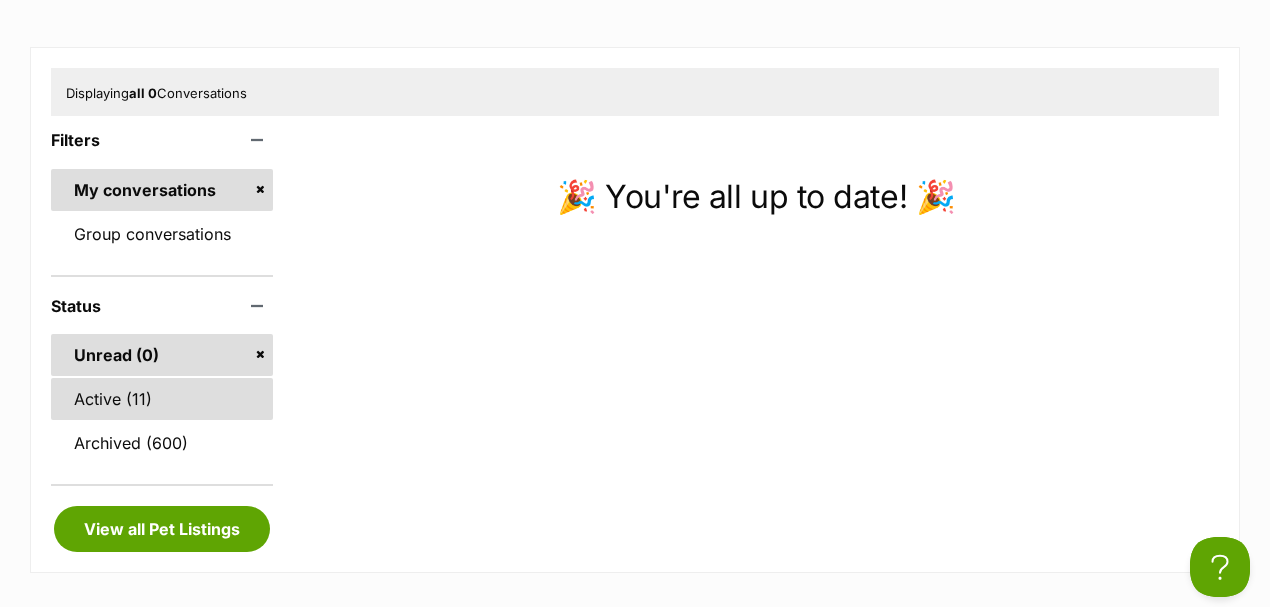click on "Active (11)" at bounding box center [162, 399] 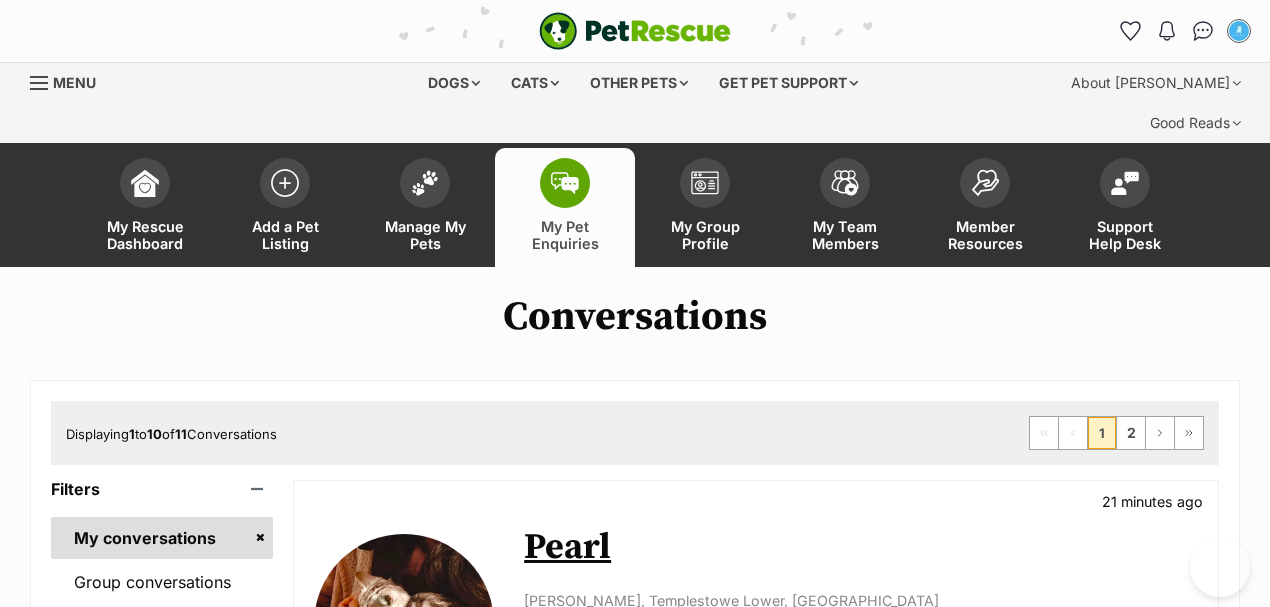 scroll, scrollTop: 0, scrollLeft: 0, axis: both 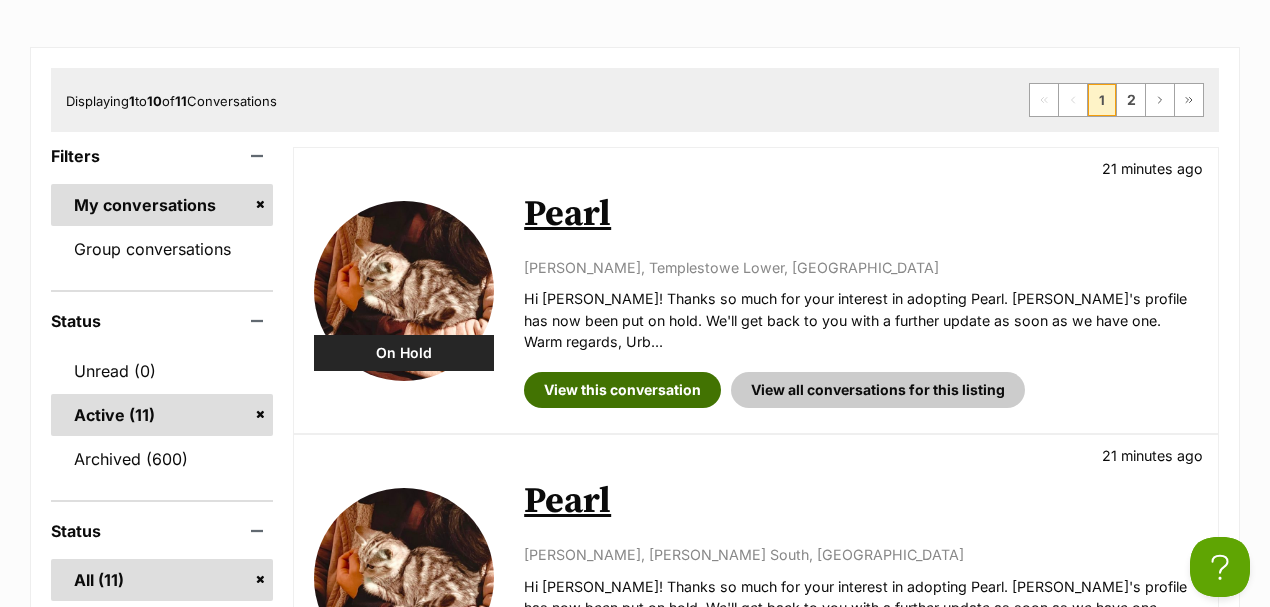 click on "View this conversation" at bounding box center [622, 390] 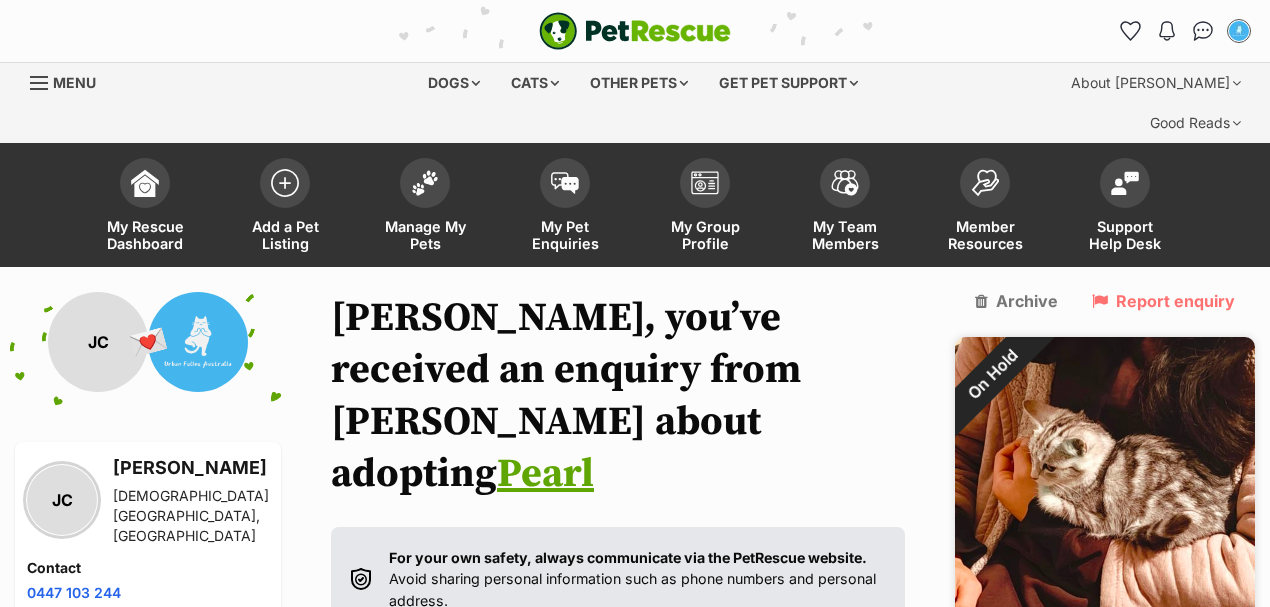 scroll, scrollTop: 200, scrollLeft: 0, axis: vertical 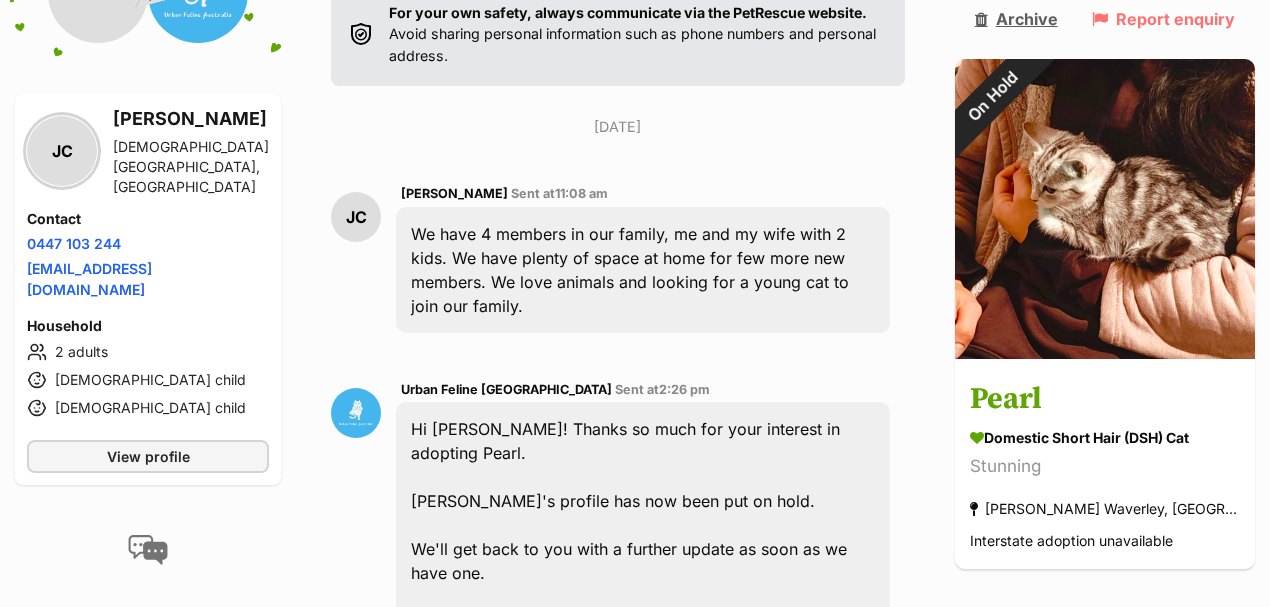 click on "Archive" at bounding box center (1016, 19) 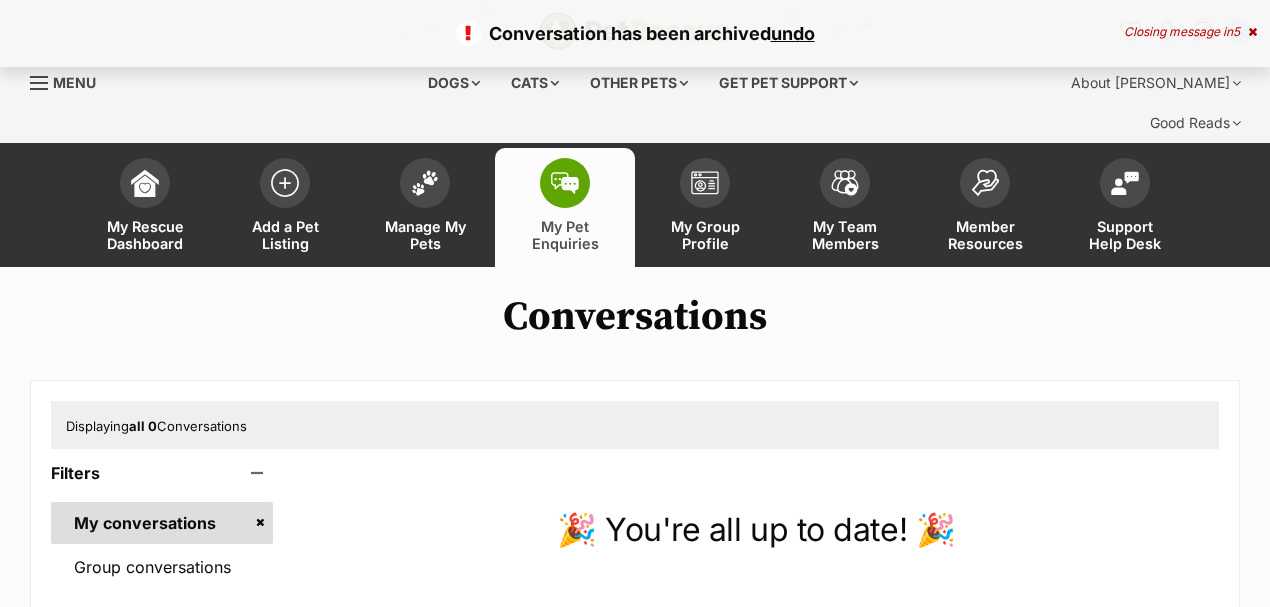 scroll, scrollTop: 0, scrollLeft: 0, axis: both 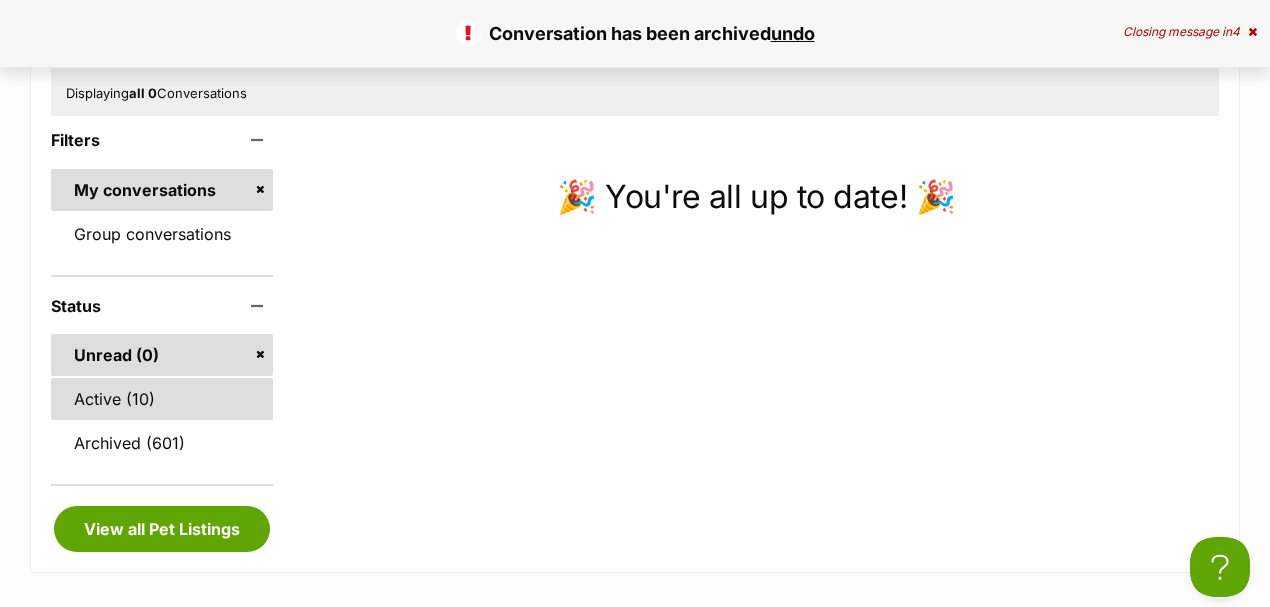 click on "Active (10)" at bounding box center (162, 399) 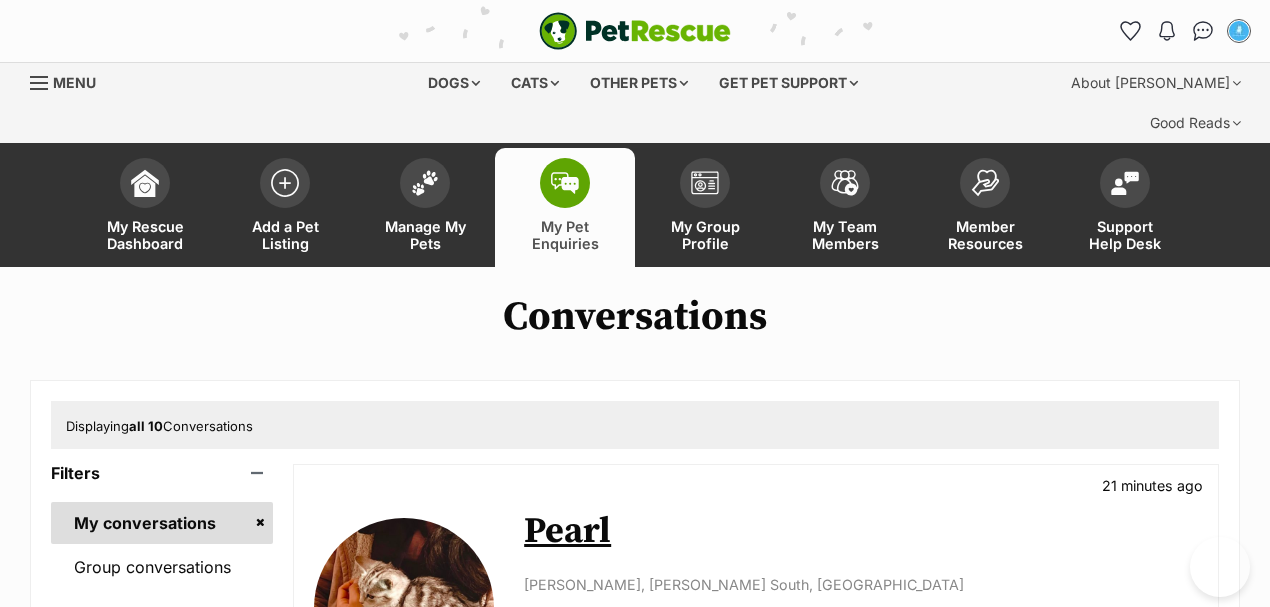 scroll, scrollTop: 0, scrollLeft: 0, axis: both 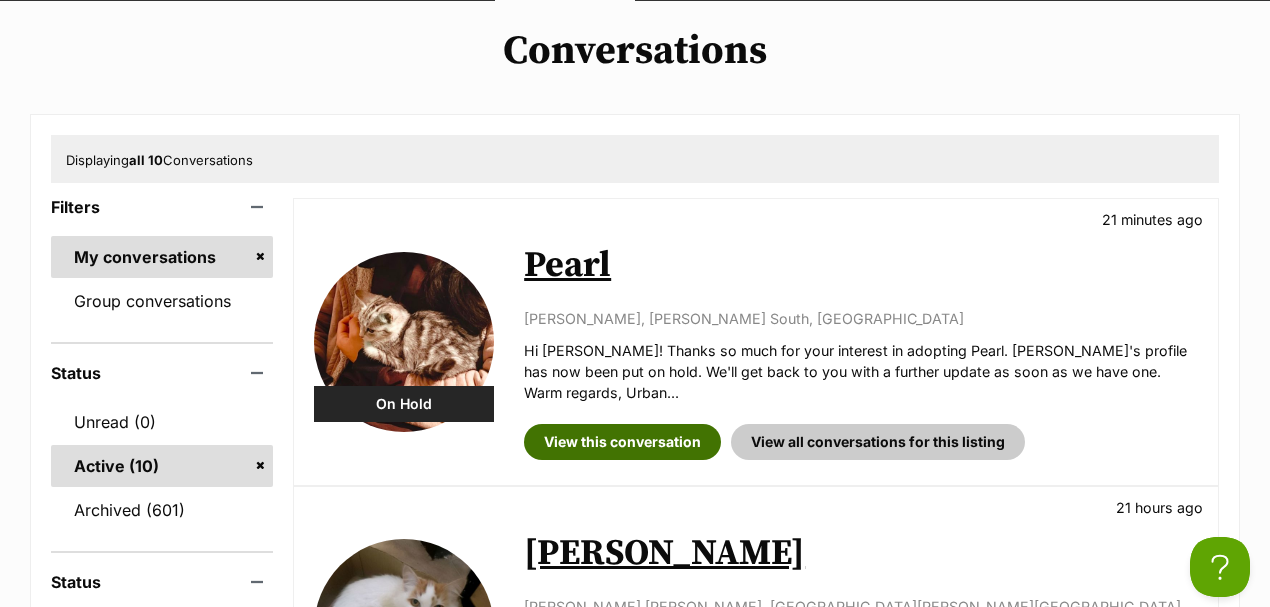 click on "View this conversation" at bounding box center [622, 442] 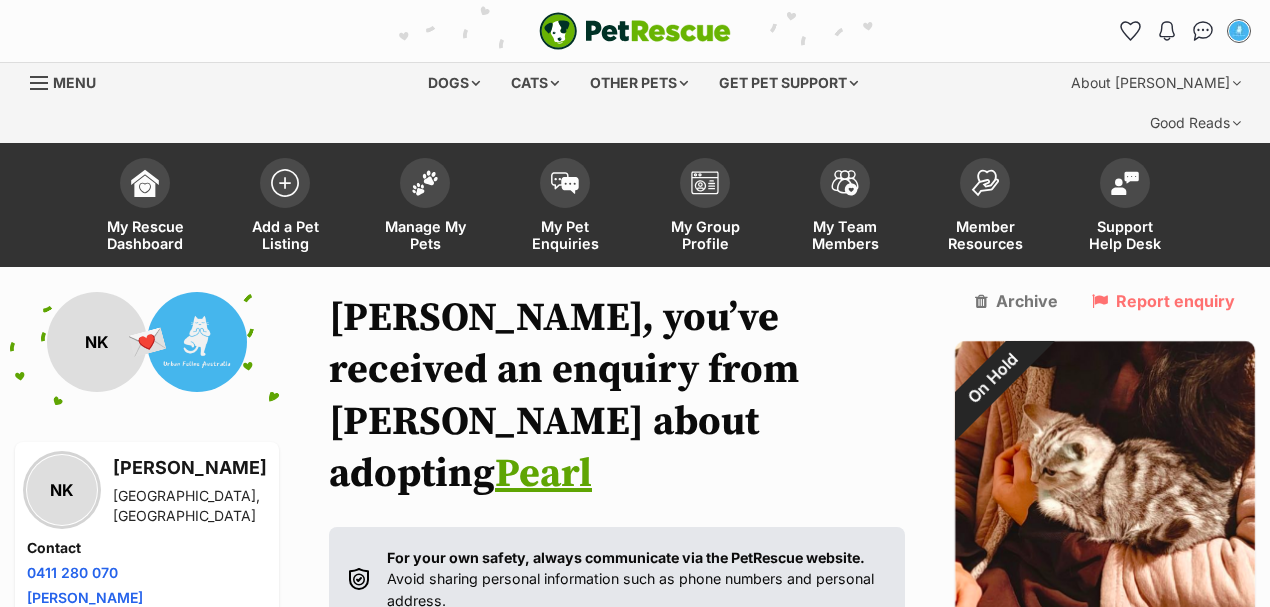 scroll, scrollTop: 87, scrollLeft: 0, axis: vertical 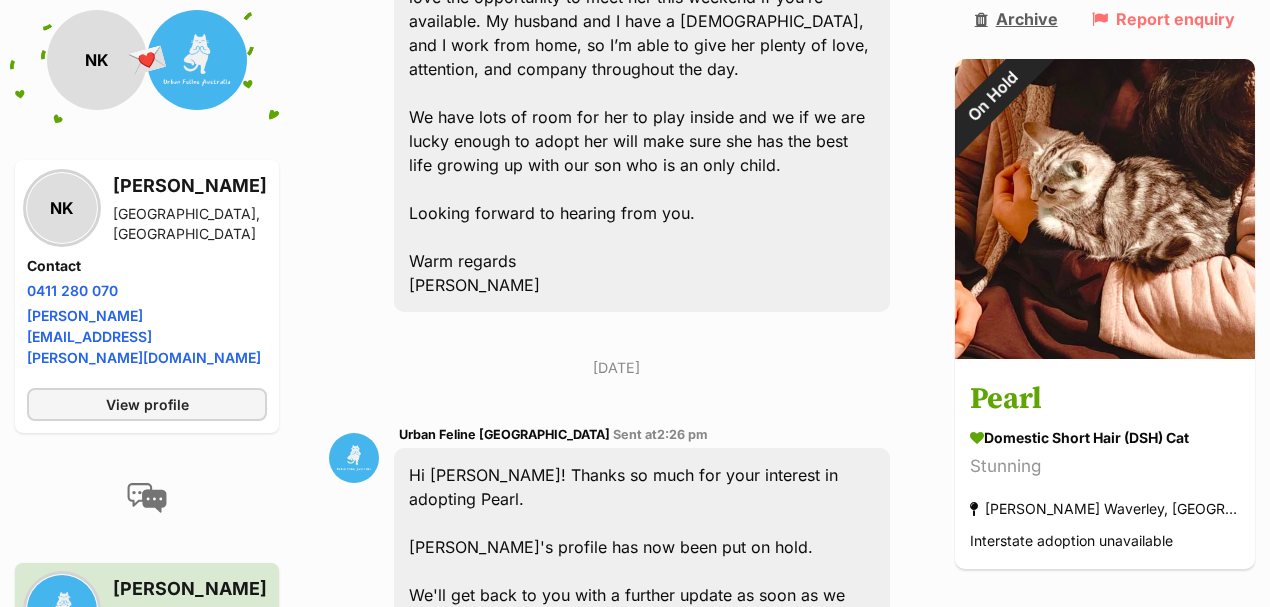 click on "Archive" at bounding box center [1016, 19] 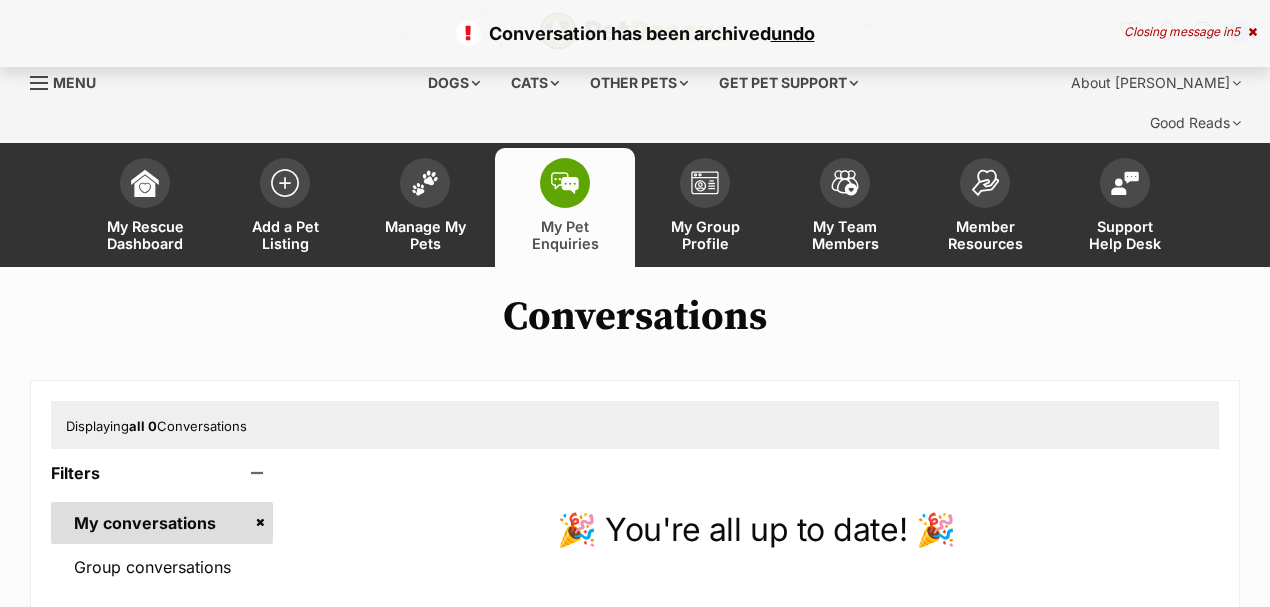 scroll, scrollTop: 0, scrollLeft: 0, axis: both 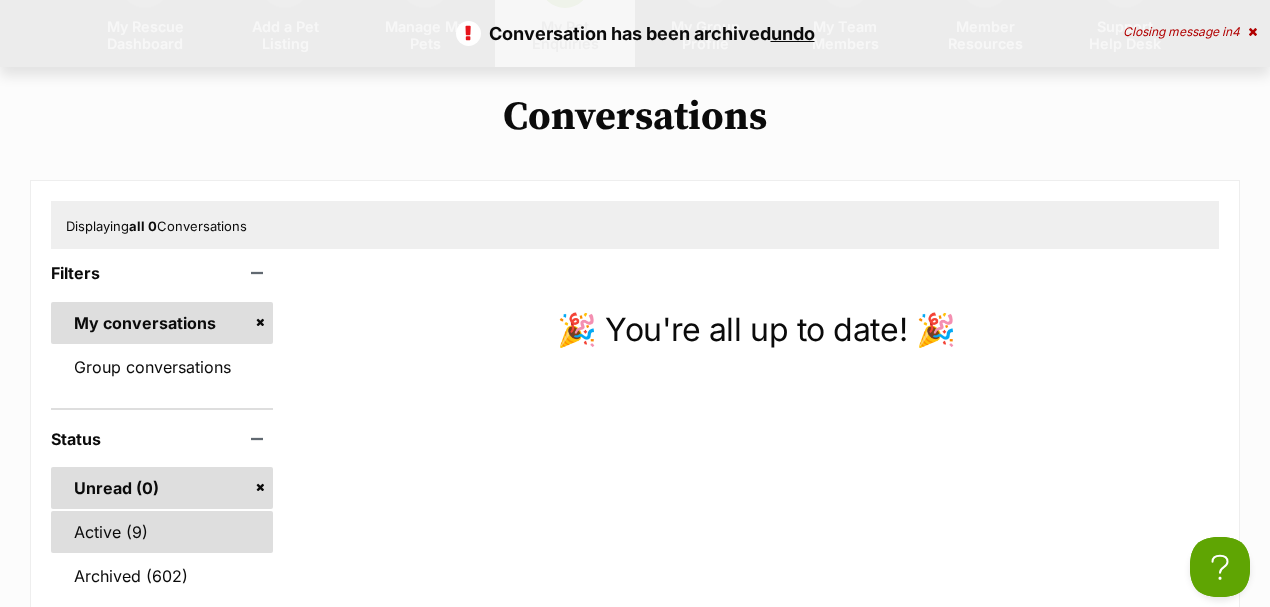 click on "Active (9)" at bounding box center [162, 532] 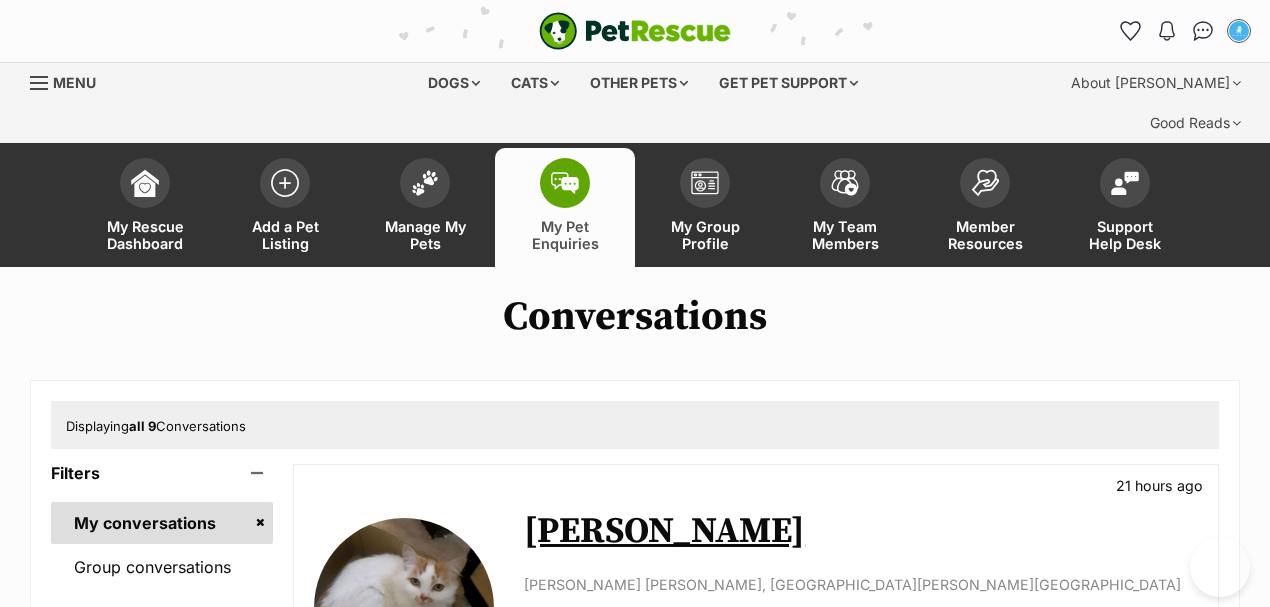 scroll, scrollTop: 0, scrollLeft: 0, axis: both 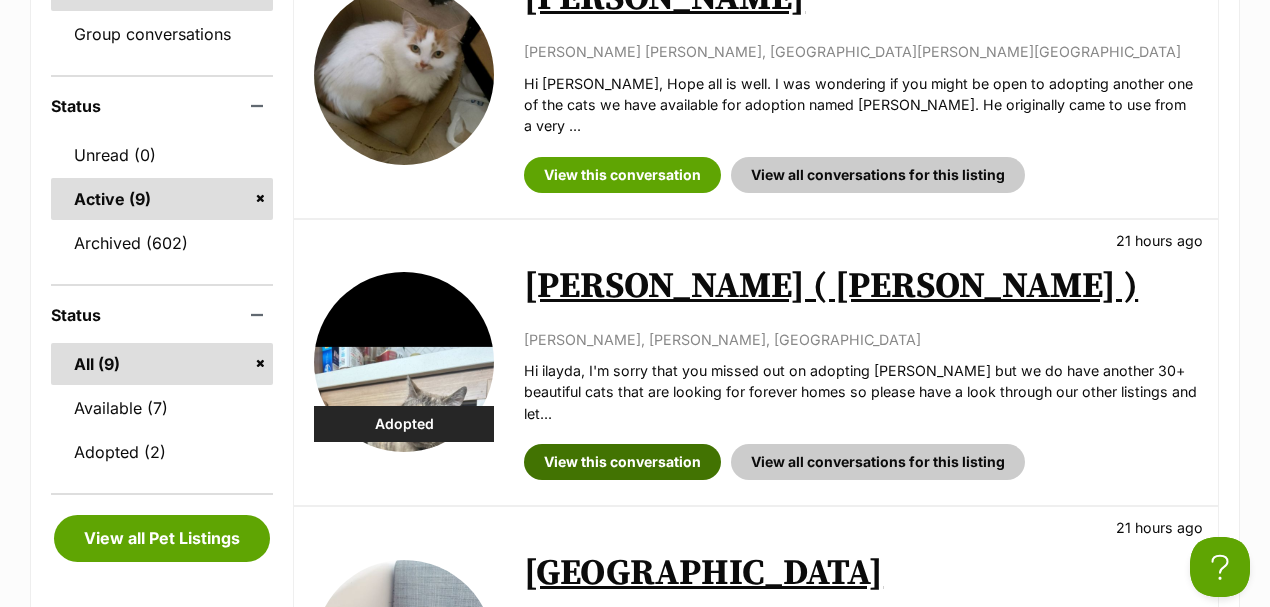click on "View this conversation" at bounding box center (622, 462) 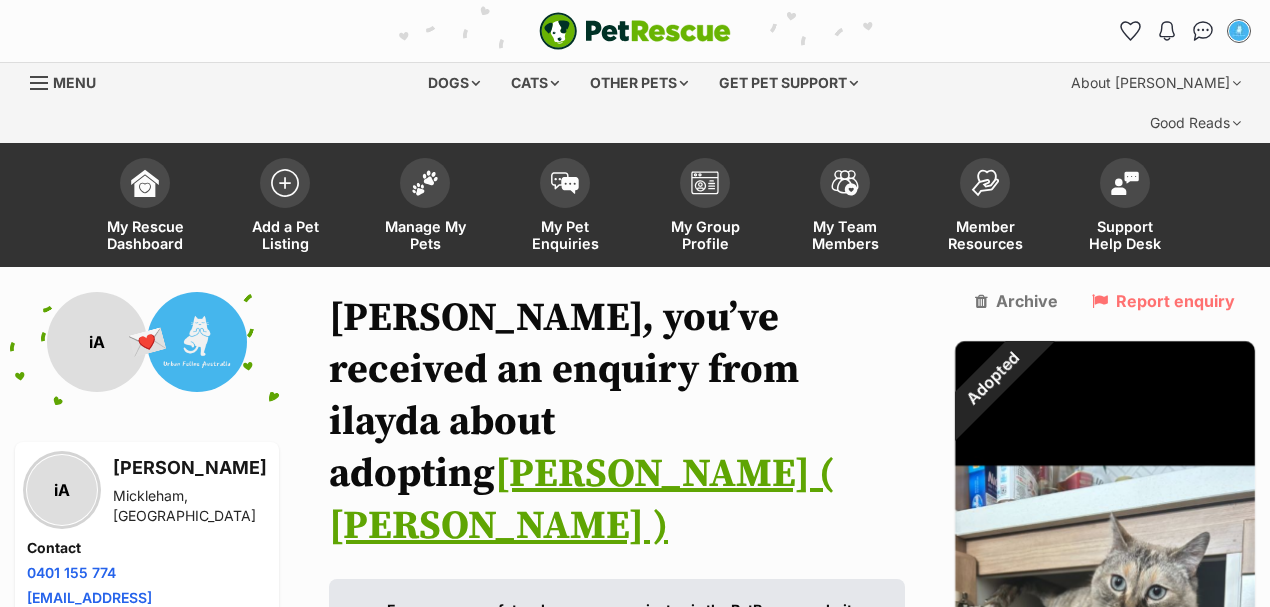 scroll, scrollTop: 132, scrollLeft: 0, axis: vertical 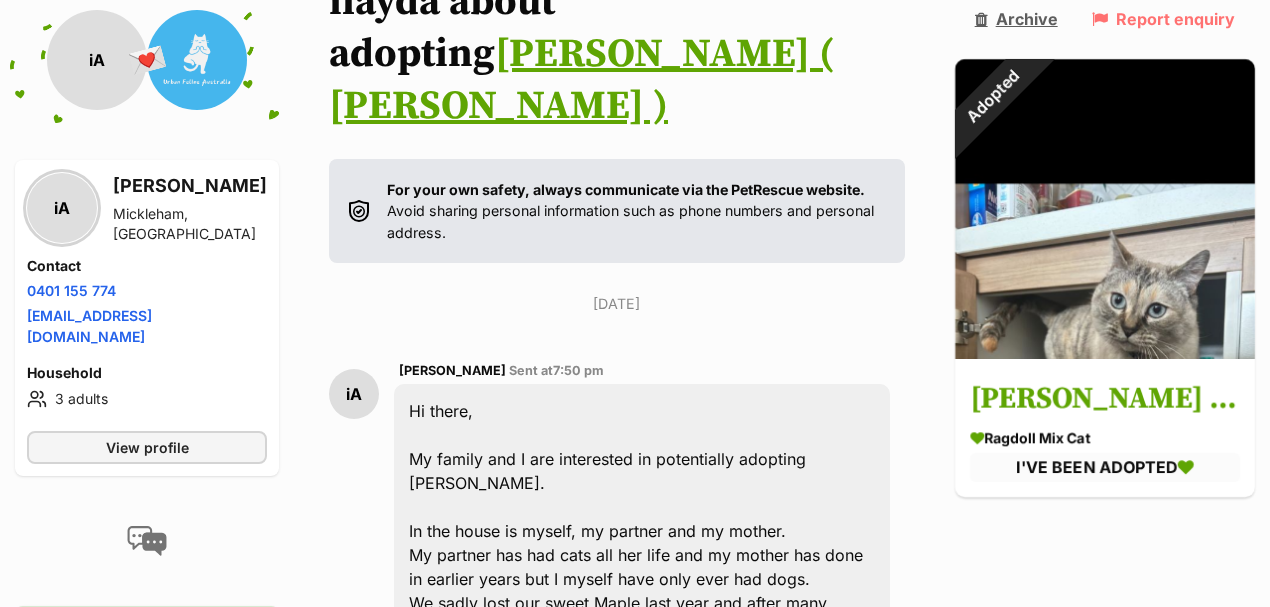 click on "Archive" at bounding box center [1016, 19] 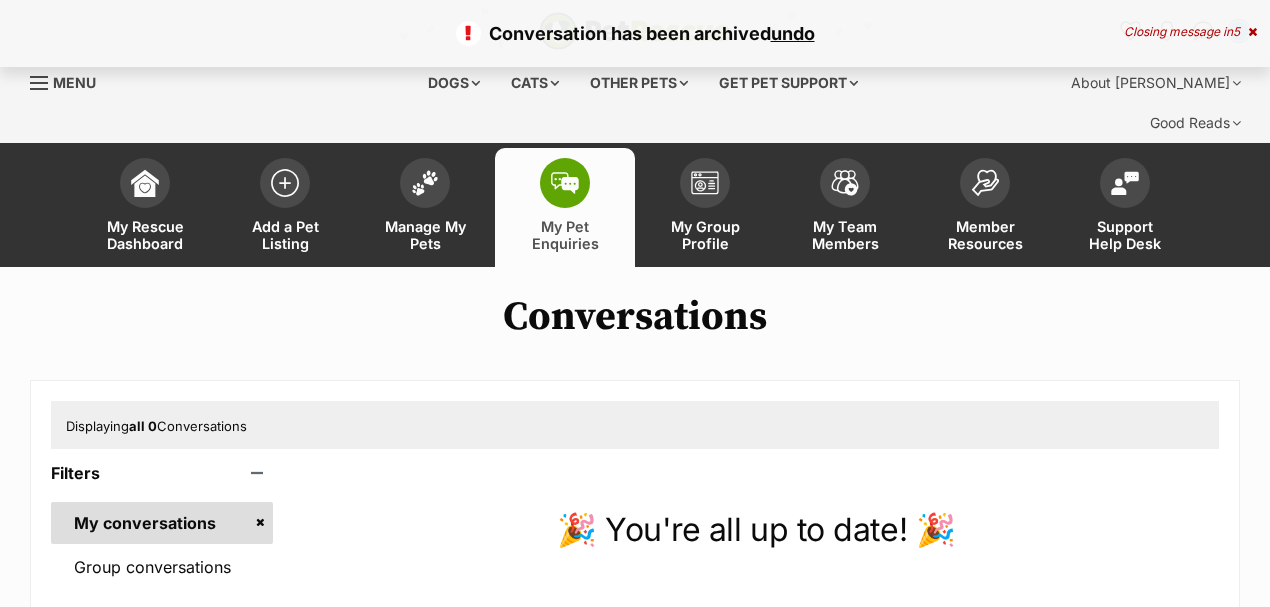 scroll, scrollTop: 0, scrollLeft: 0, axis: both 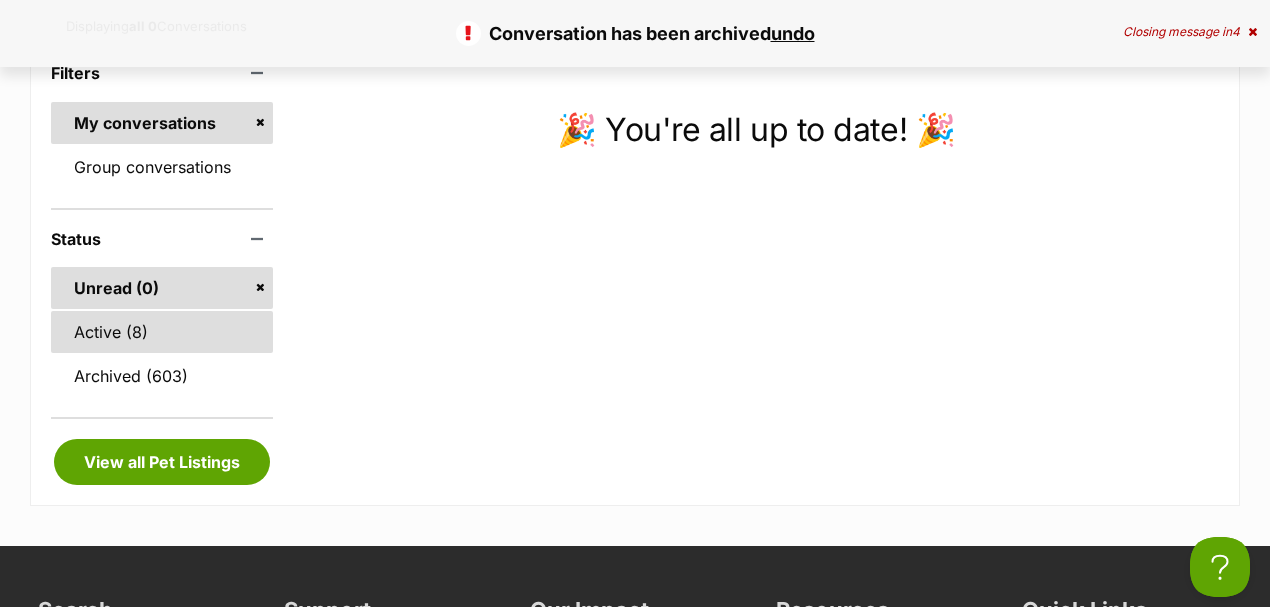click on "Active (8)" at bounding box center [162, 332] 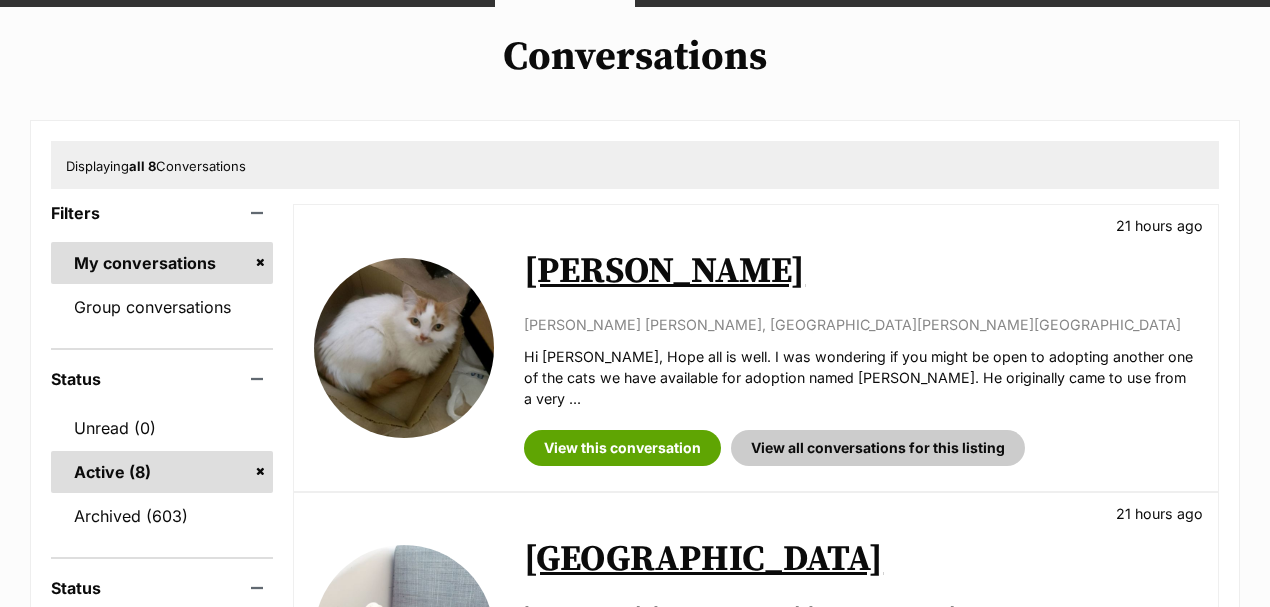 scroll, scrollTop: 0, scrollLeft: 0, axis: both 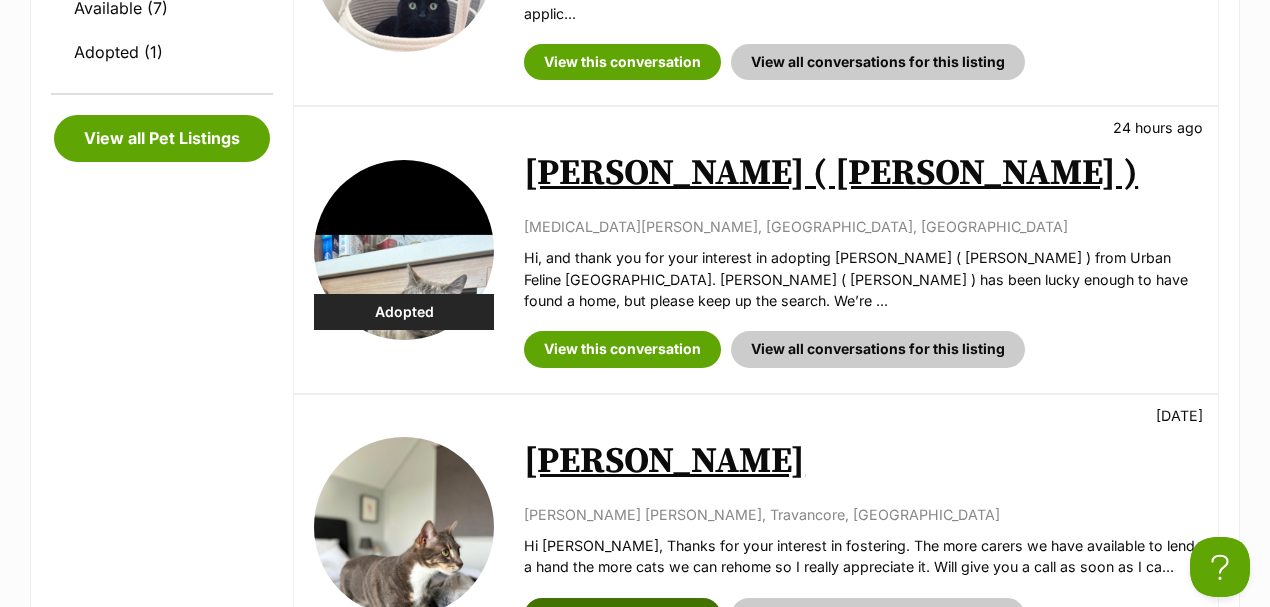 click on "View this conversation" at bounding box center [622, 616] 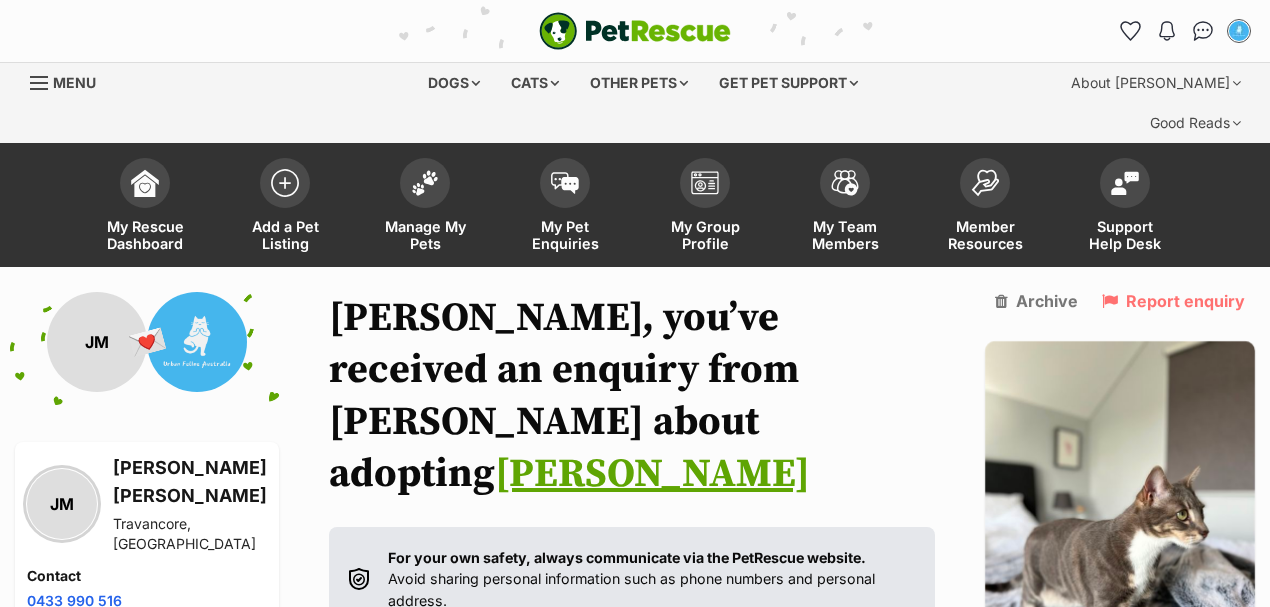 scroll, scrollTop: 168, scrollLeft: 0, axis: vertical 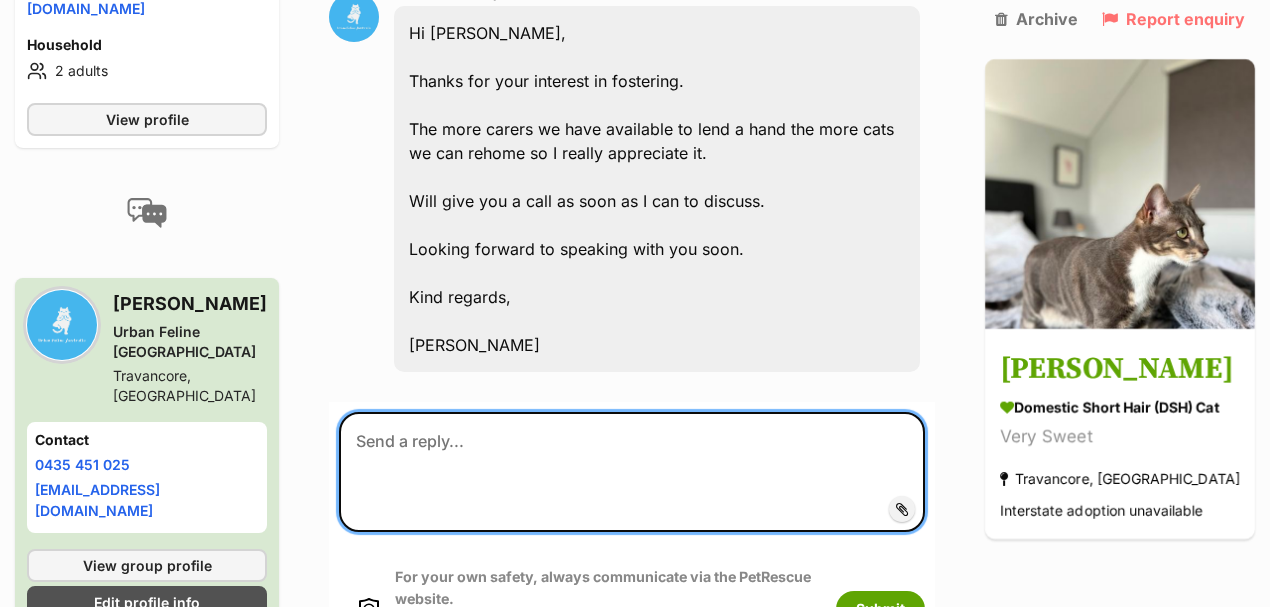click at bounding box center (632, 472) 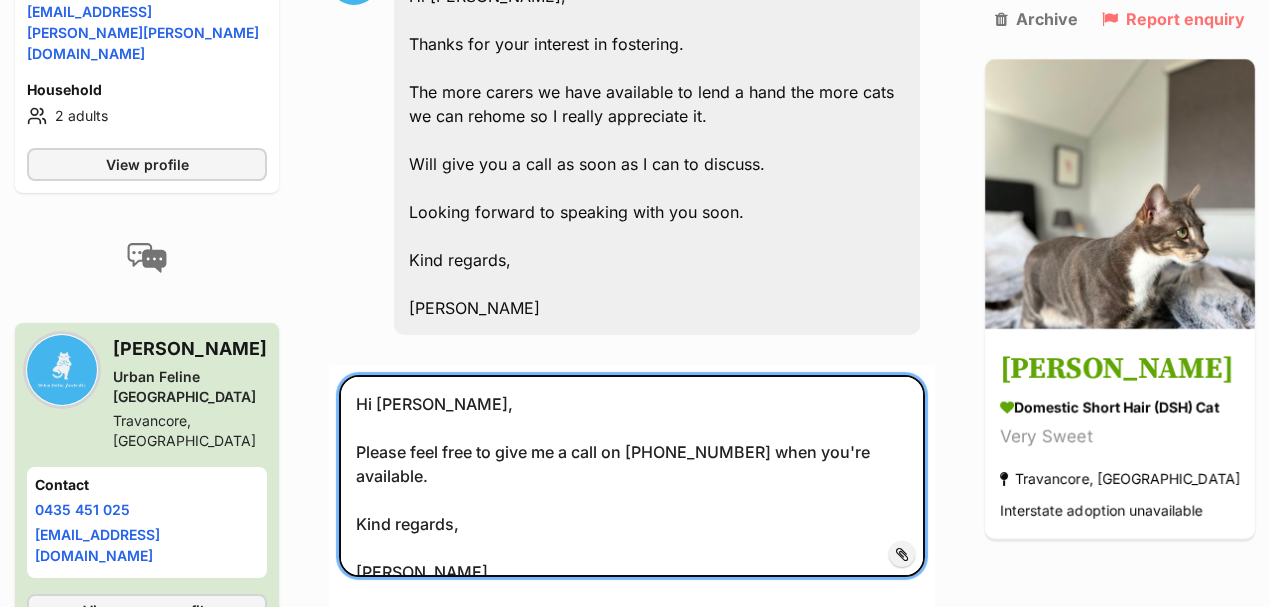 scroll, scrollTop: 1429, scrollLeft: 0, axis: vertical 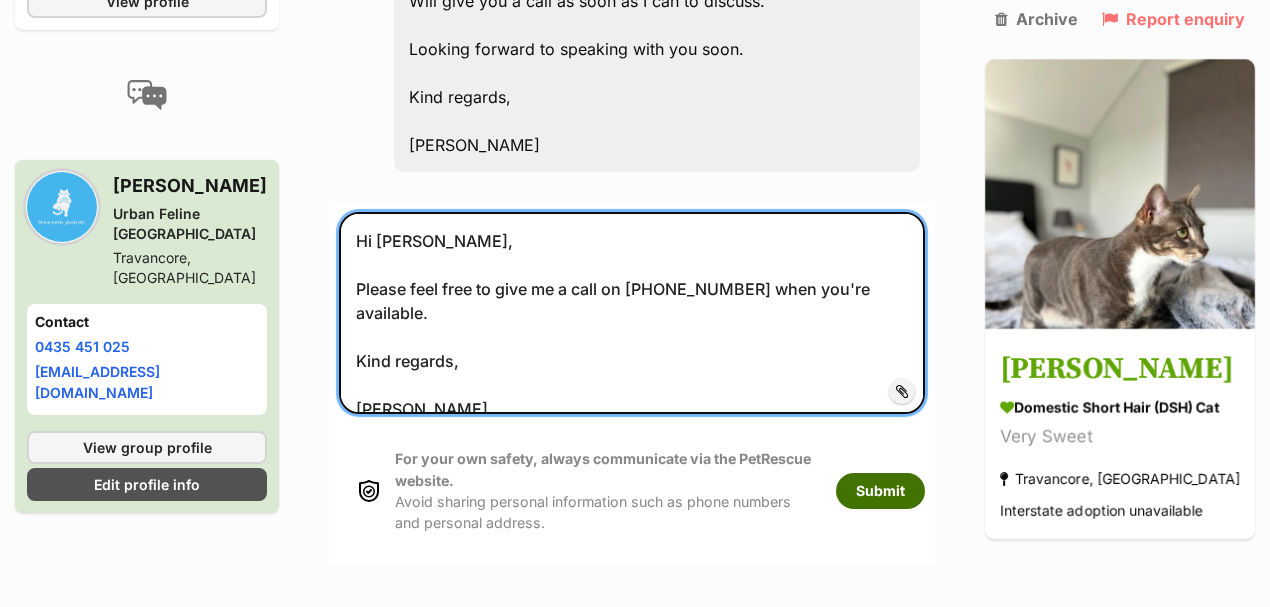 type on "Hi Jody,
Please feel free to give me a call on 0435451025 when you're available.
Kind regards,
Daniel" 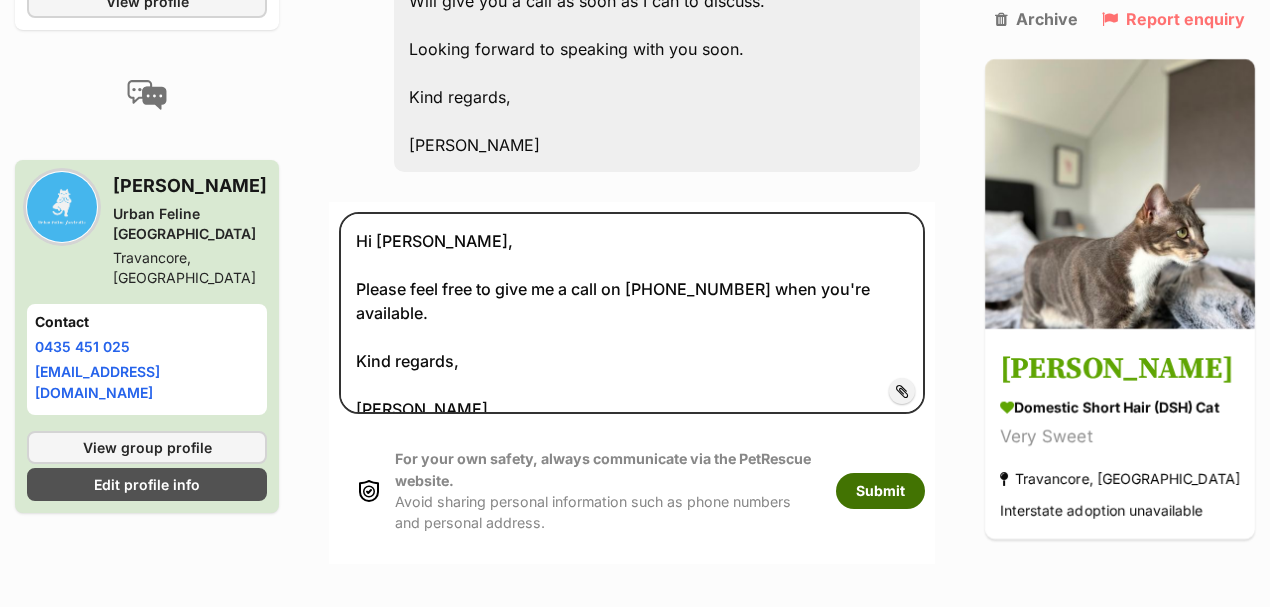 click on "Submit" at bounding box center (880, 491) 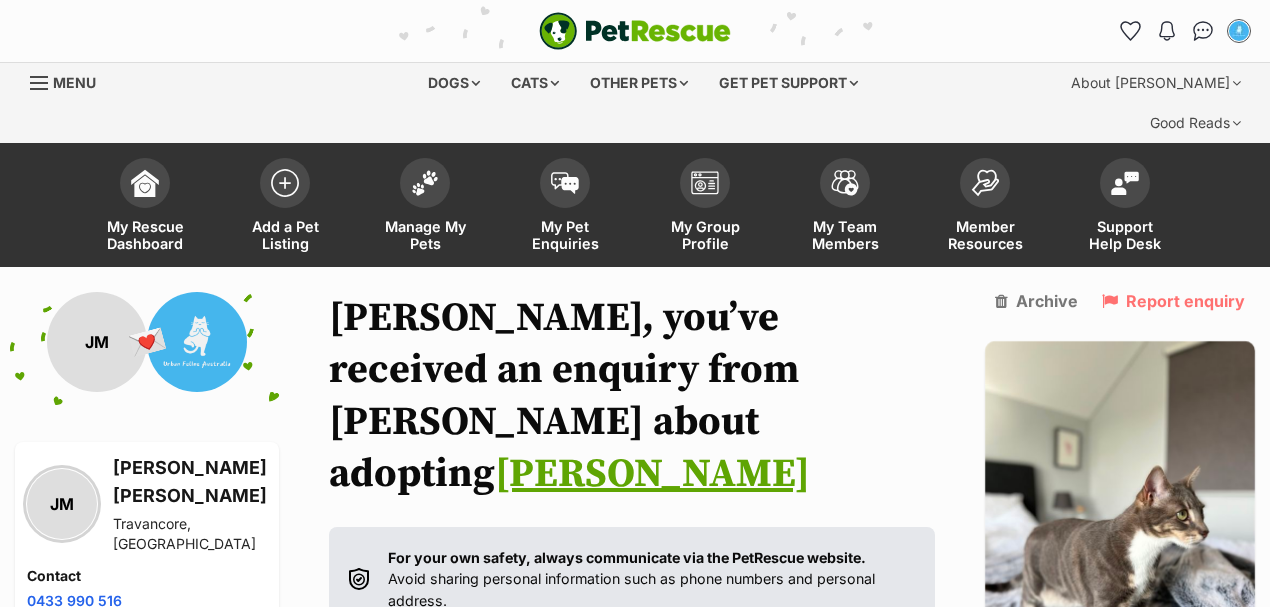 scroll, scrollTop: 785, scrollLeft: 0, axis: vertical 